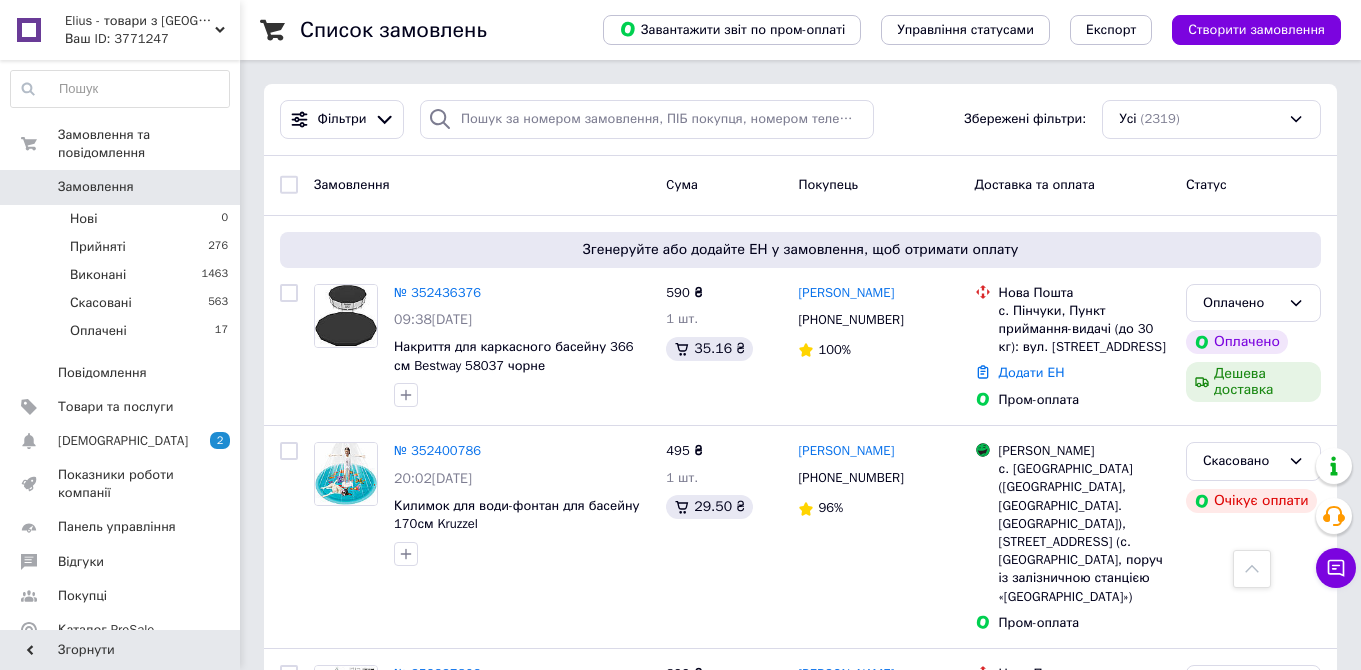 scroll, scrollTop: 422, scrollLeft: 0, axis: vertical 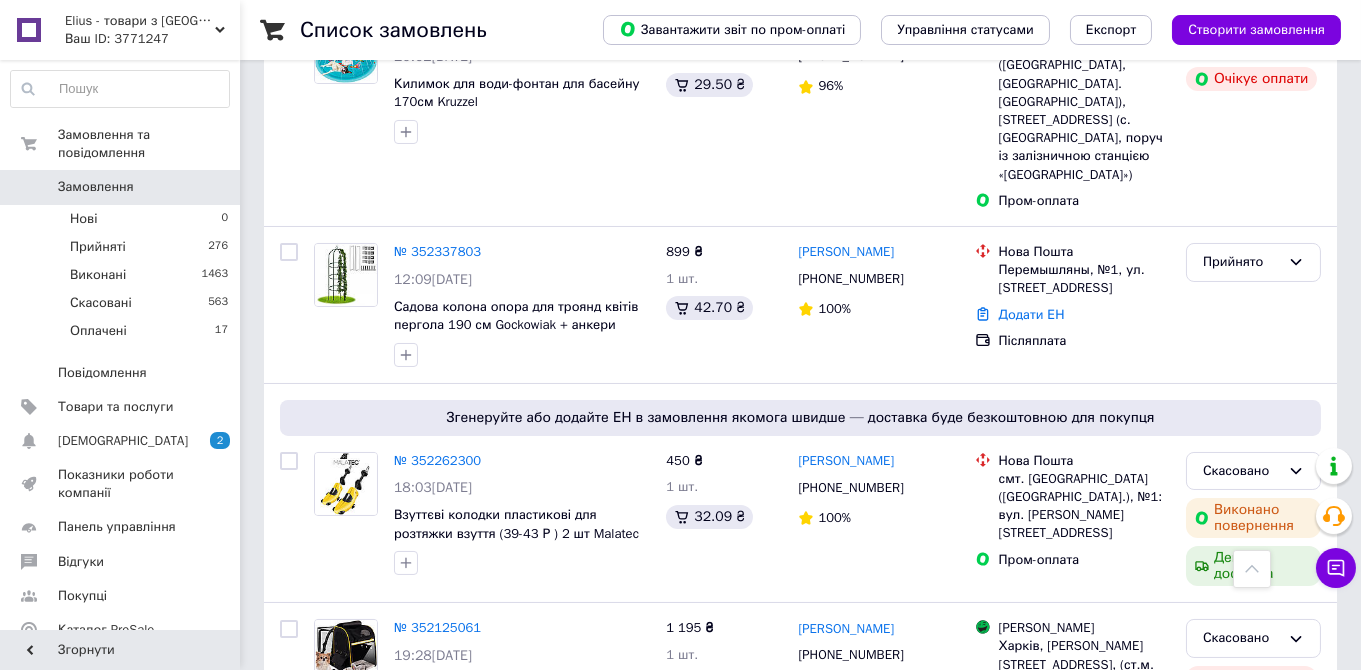 click on "Замовлення 0" at bounding box center (120, 187) 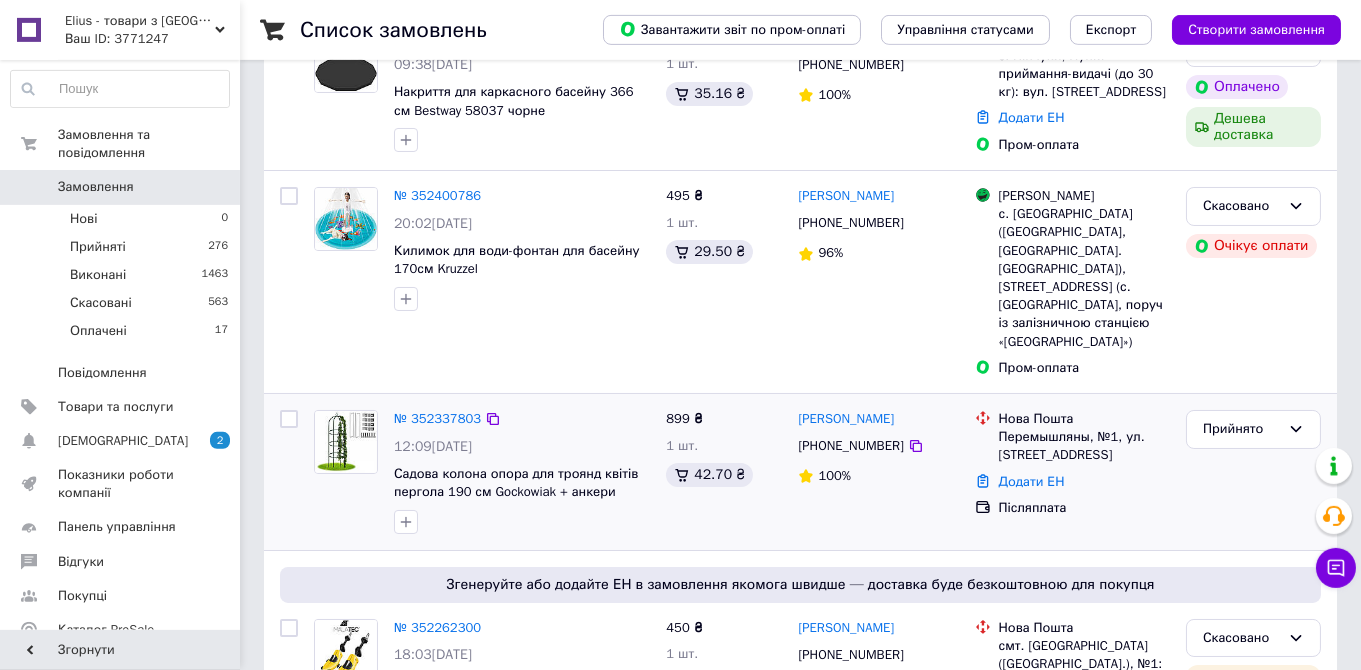 scroll, scrollTop: 316, scrollLeft: 0, axis: vertical 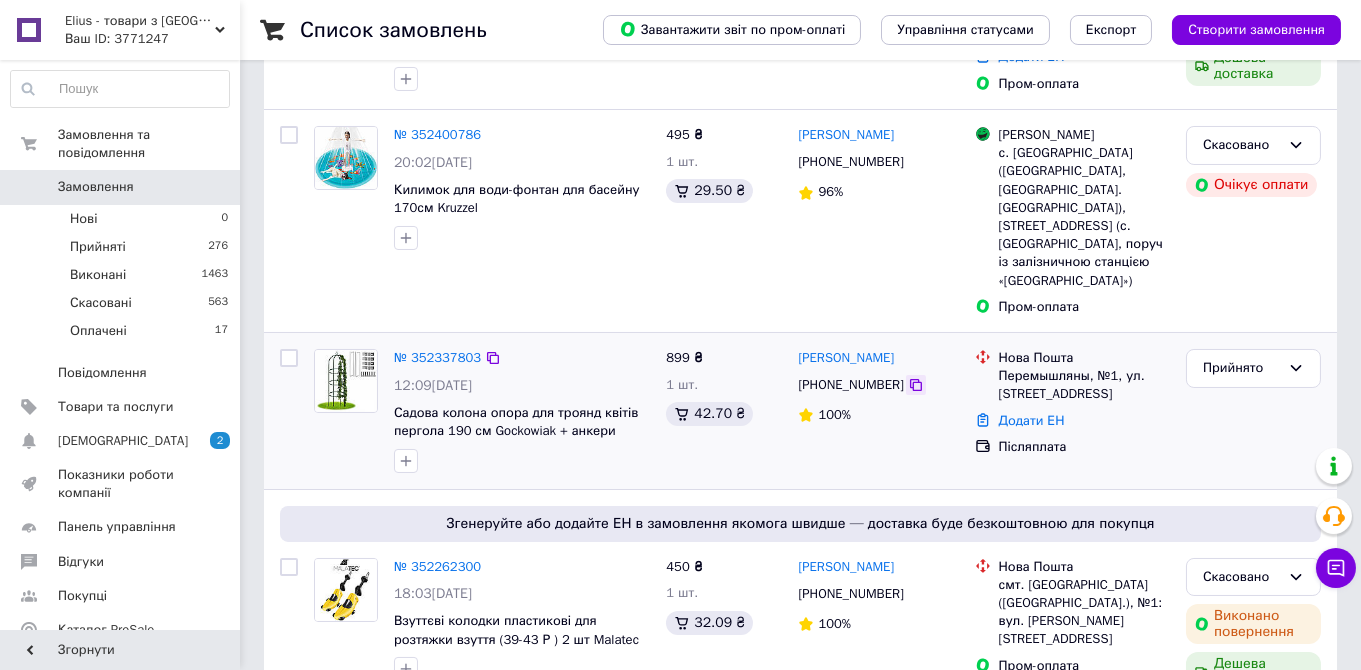 click 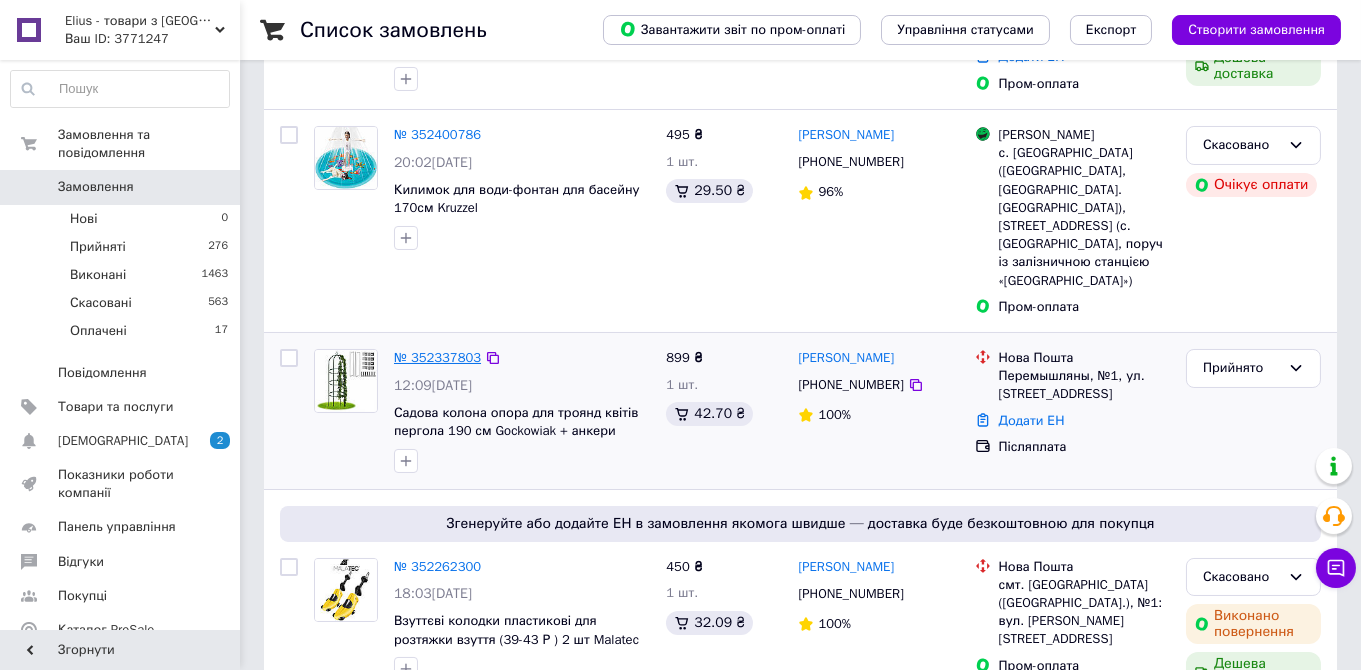 click on "№ 352337803" at bounding box center (437, 357) 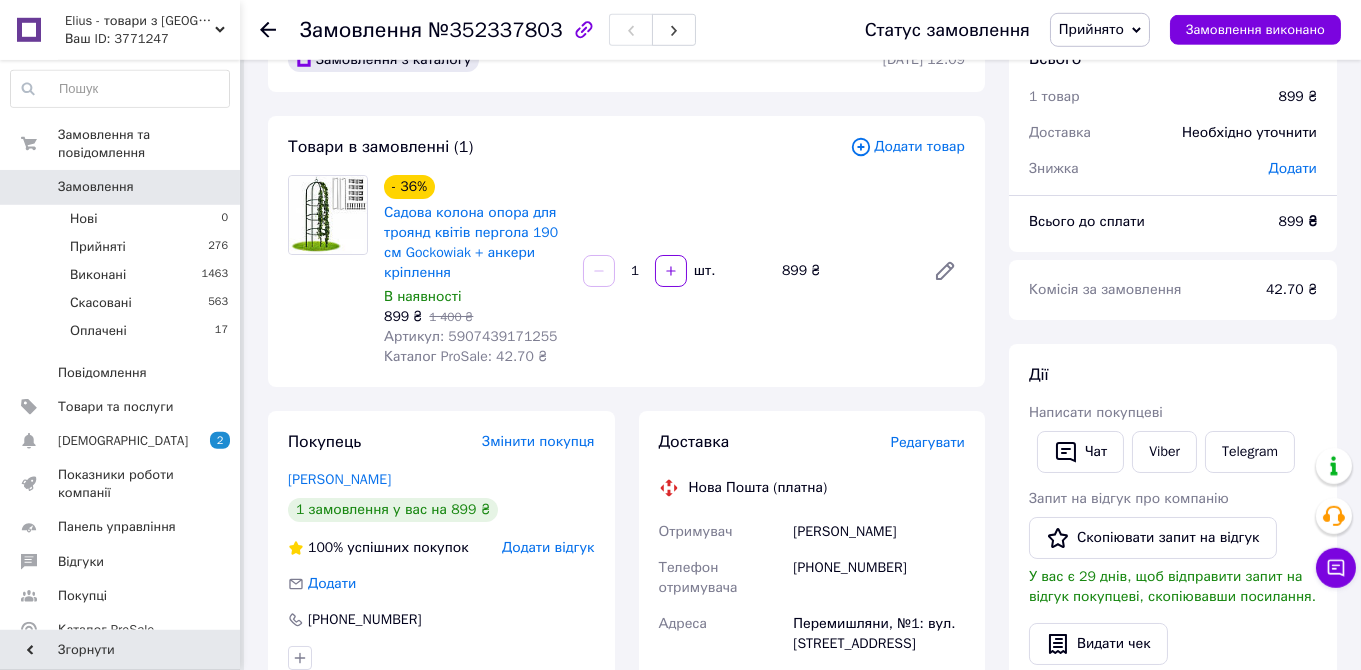 scroll, scrollTop: 105, scrollLeft: 0, axis: vertical 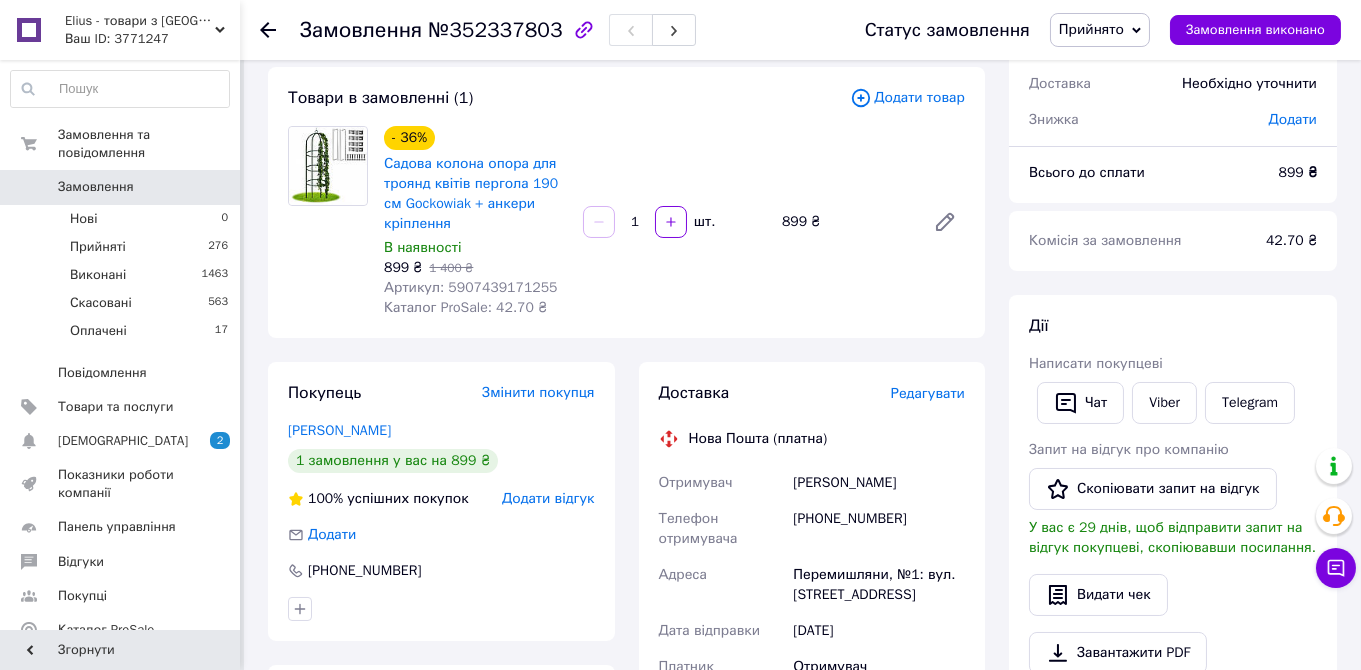 drag, startPoint x: 912, startPoint y: 477, endPoint x: 787, endPoint y: 485, distance: 125.25574 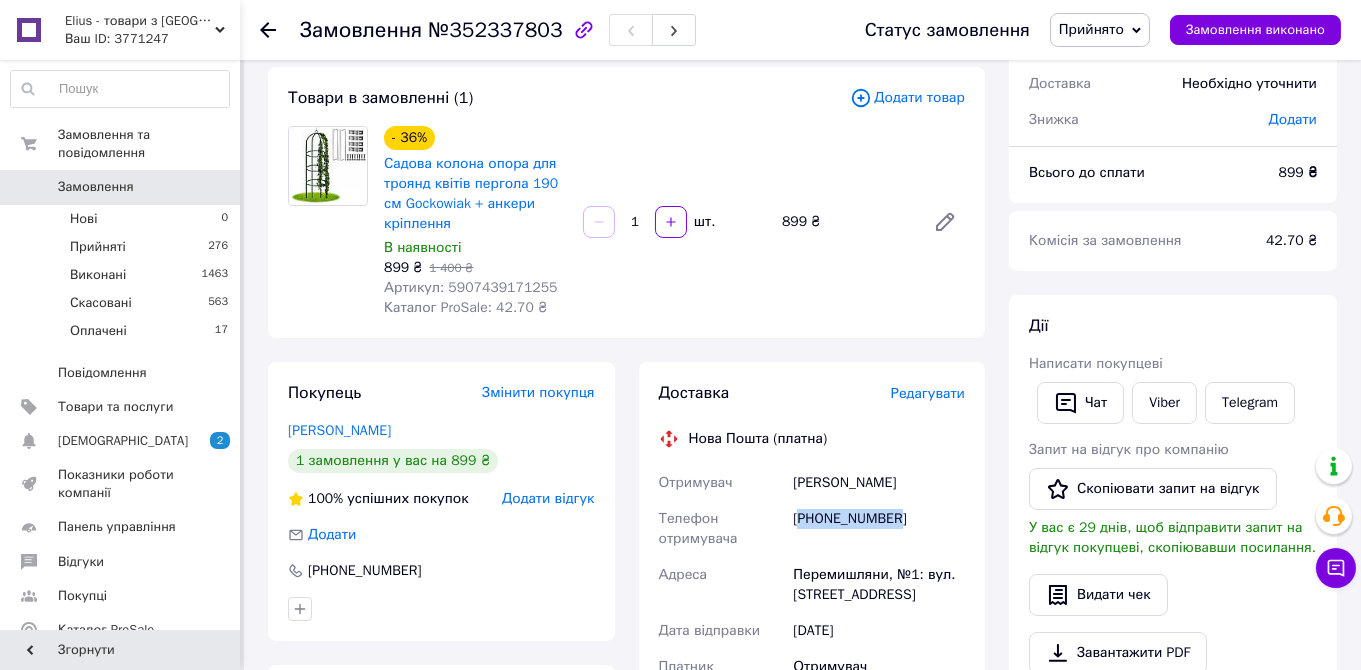 drag, startPoint x: 898, startPoint y: 527, endPoint x: 794, endPoint y: 511, distance: 105.22357 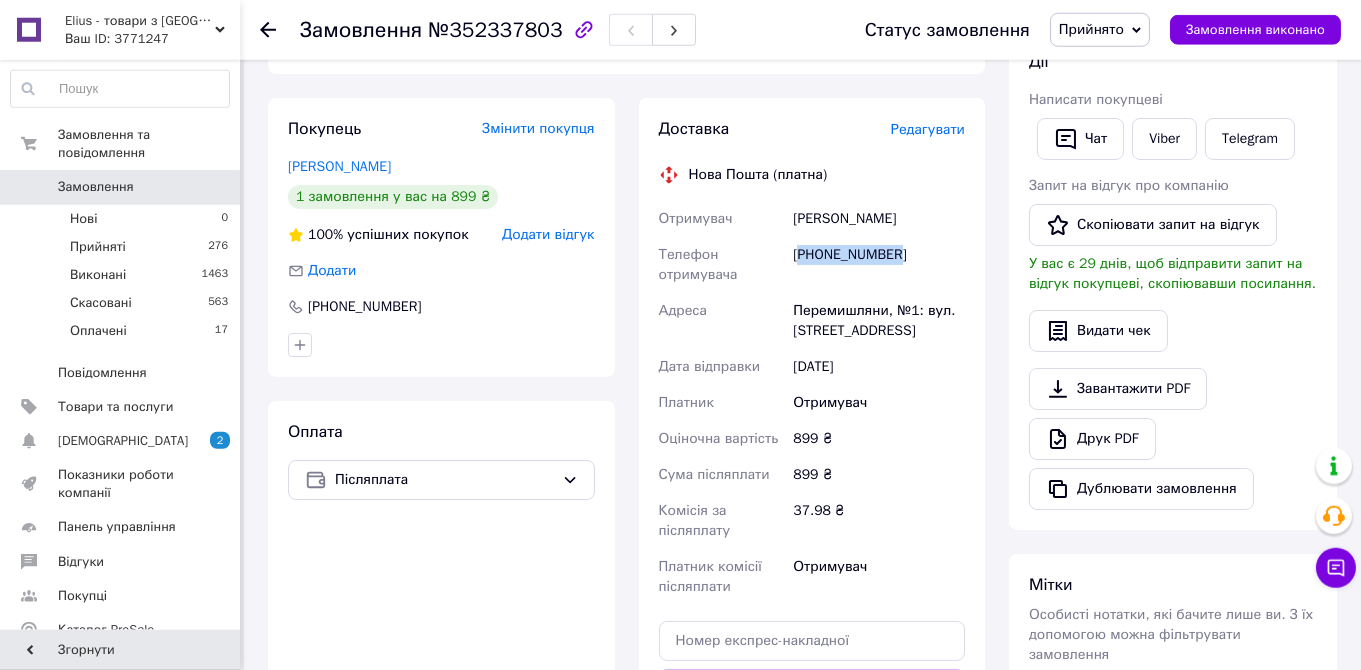 scroll, scrollTop: 422, scrollLeft: 0, axis: vertical 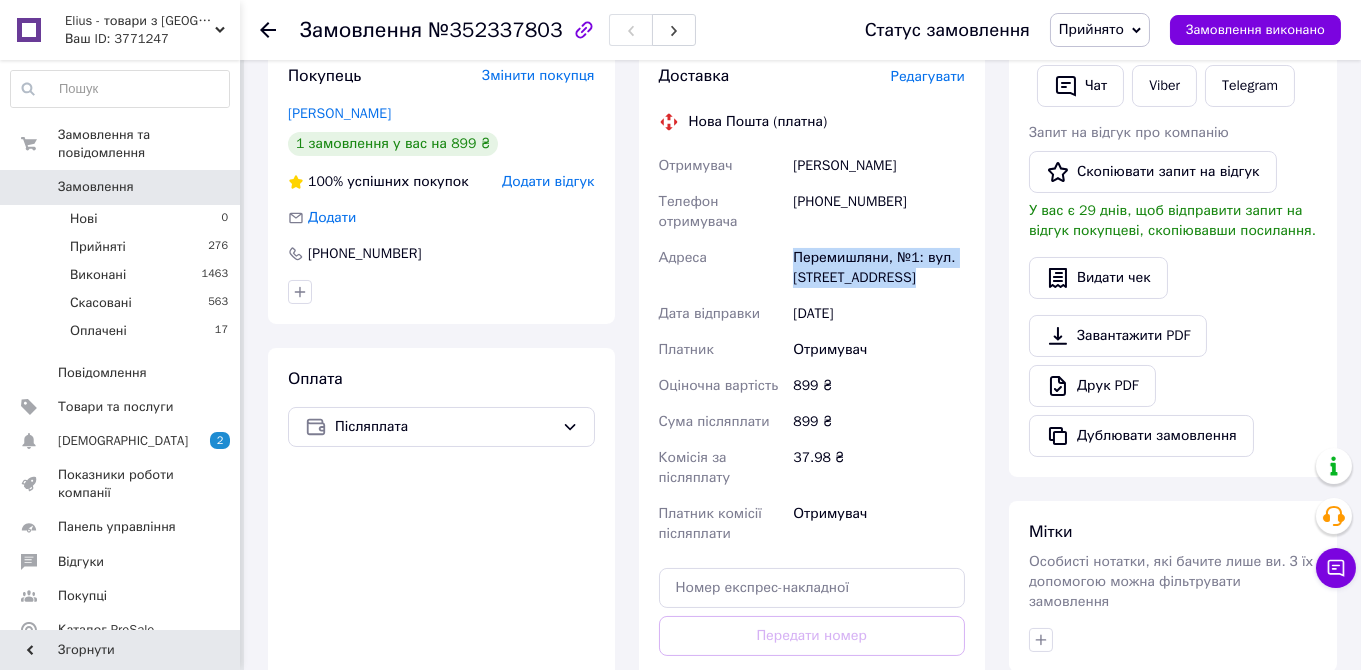 drag, startPoint x: 922, startPoint y: 283, endPoint x: 795, endPoint y: 266, distance: 128.13274 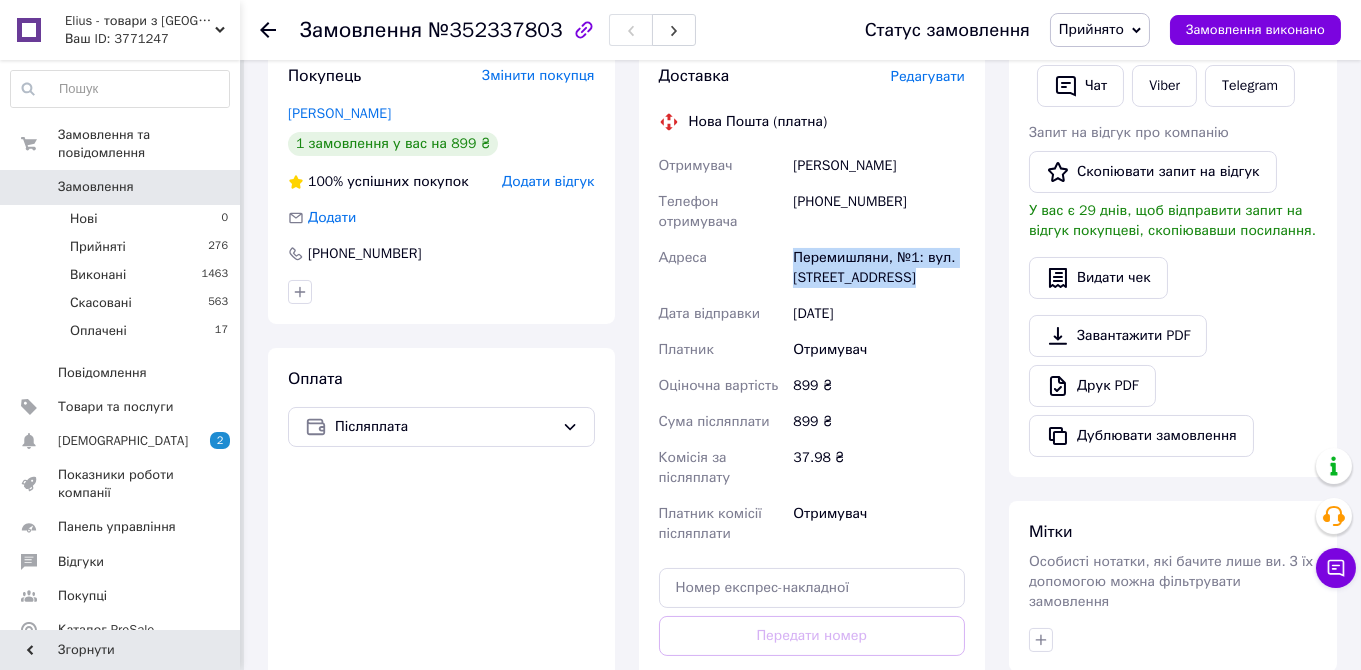 scroll, scrollTop: 0, scrollLeft: 0, axis: both 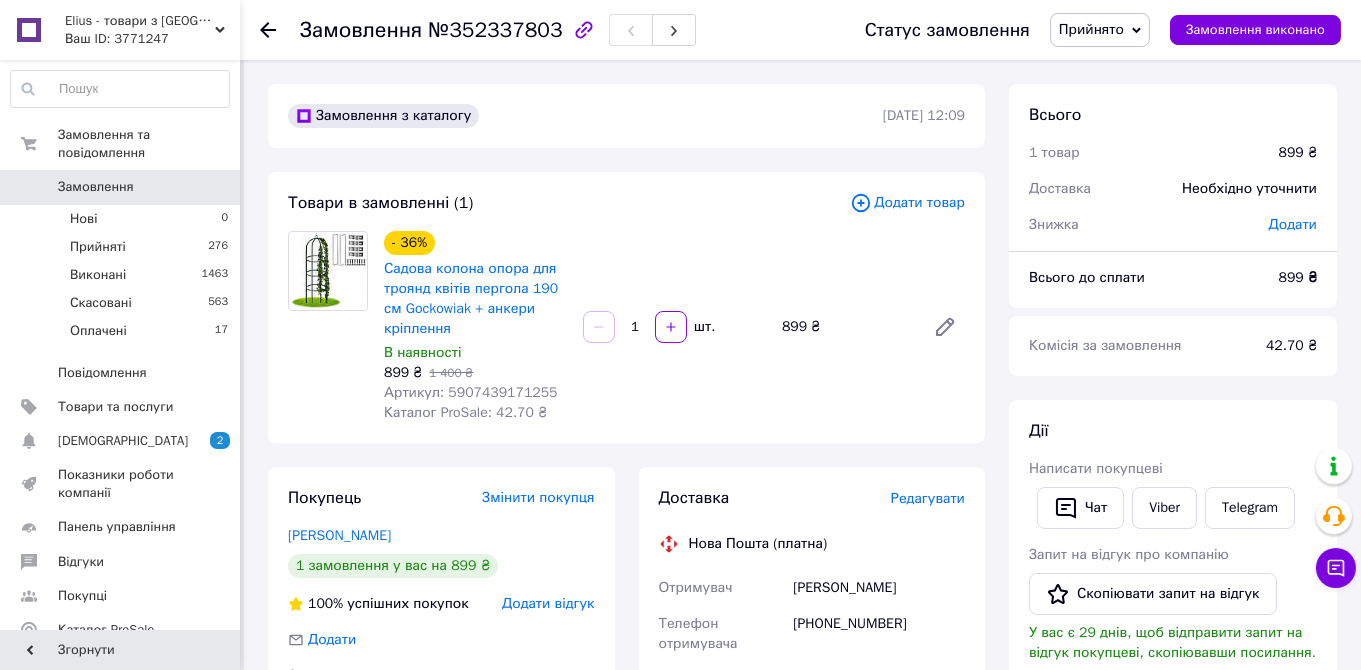 click on "Редагувати" at bounding box center (928, 498) 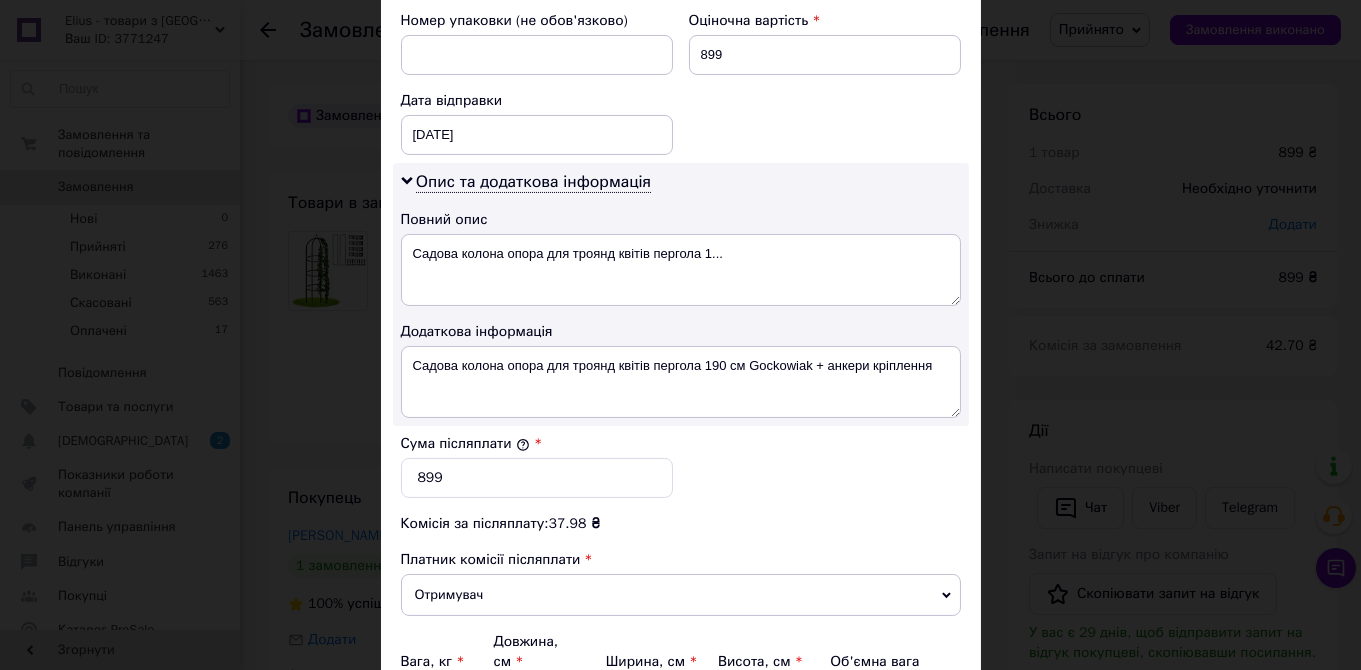 scroll, scrollTop: 915, scrollLeft: 0, axis: vertical 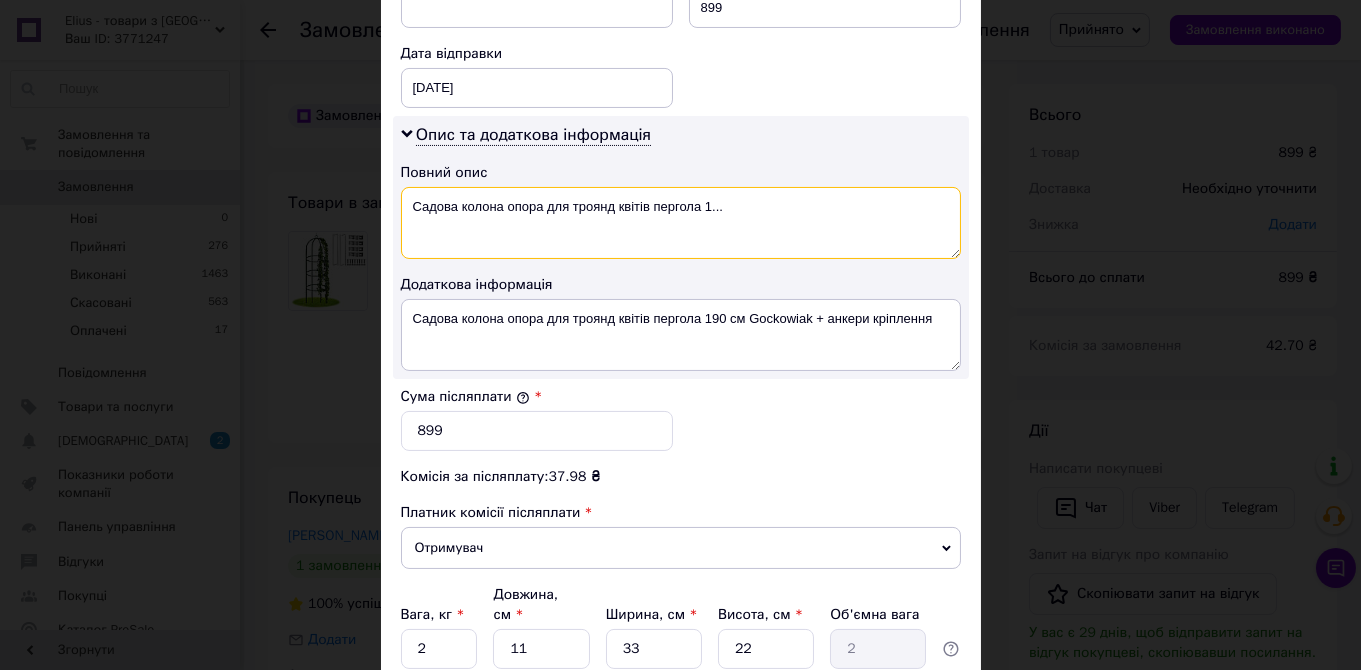 drag, startPoint x: 734, startPoint y: 206, endPoint x: 551, endPoint y: 210, distance: 183.04372 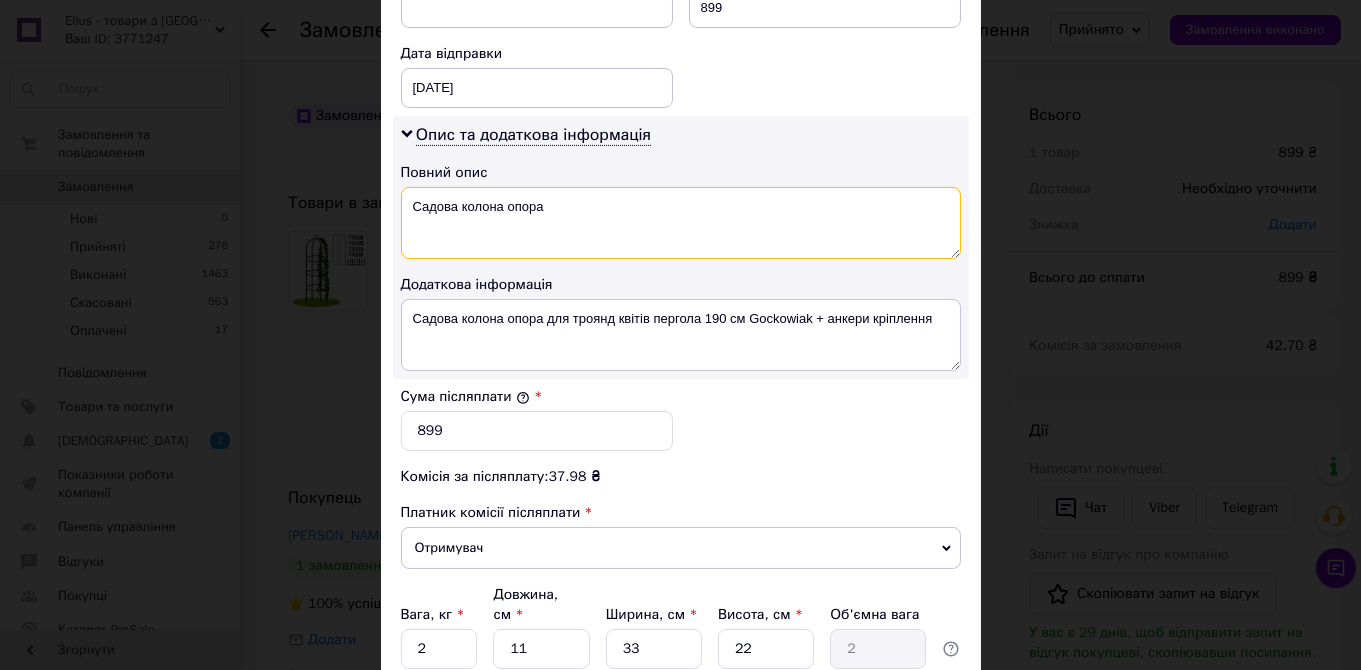 type on "Садова колона опора" 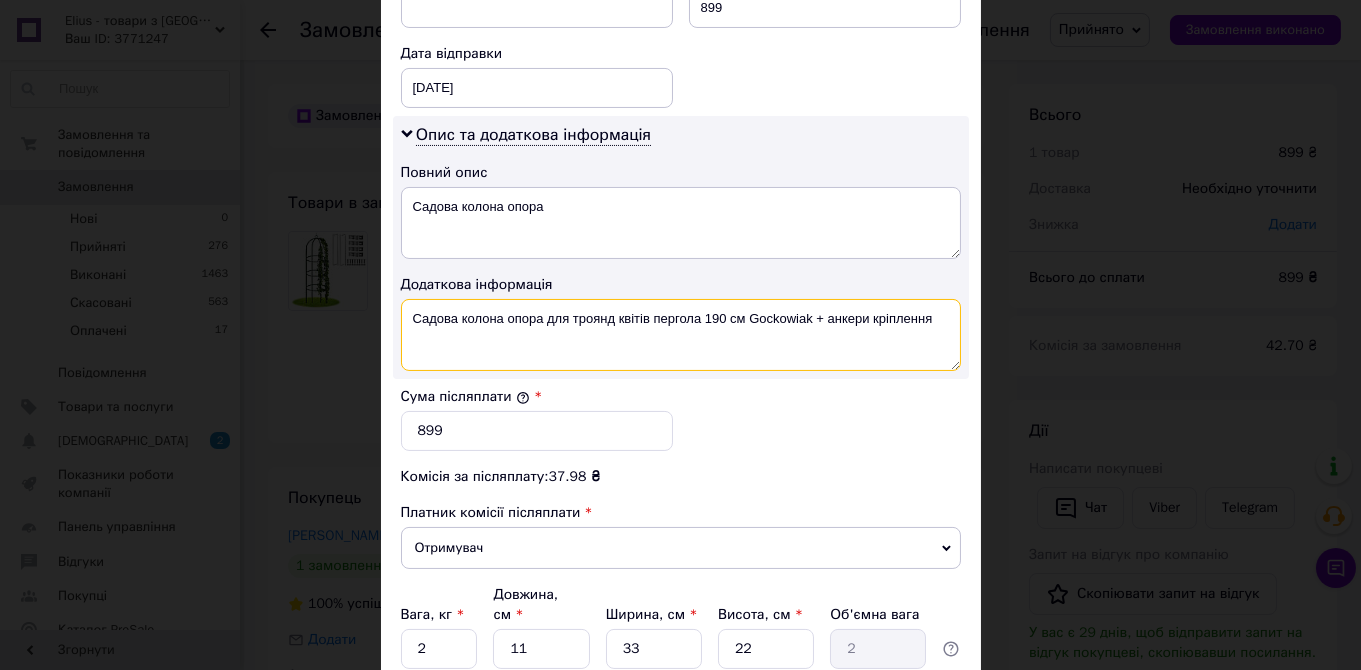 drag, startPoint x: 820, startPoint y: 322, endPoint x: 1109, endPoint y: 338, distance: 289.44257 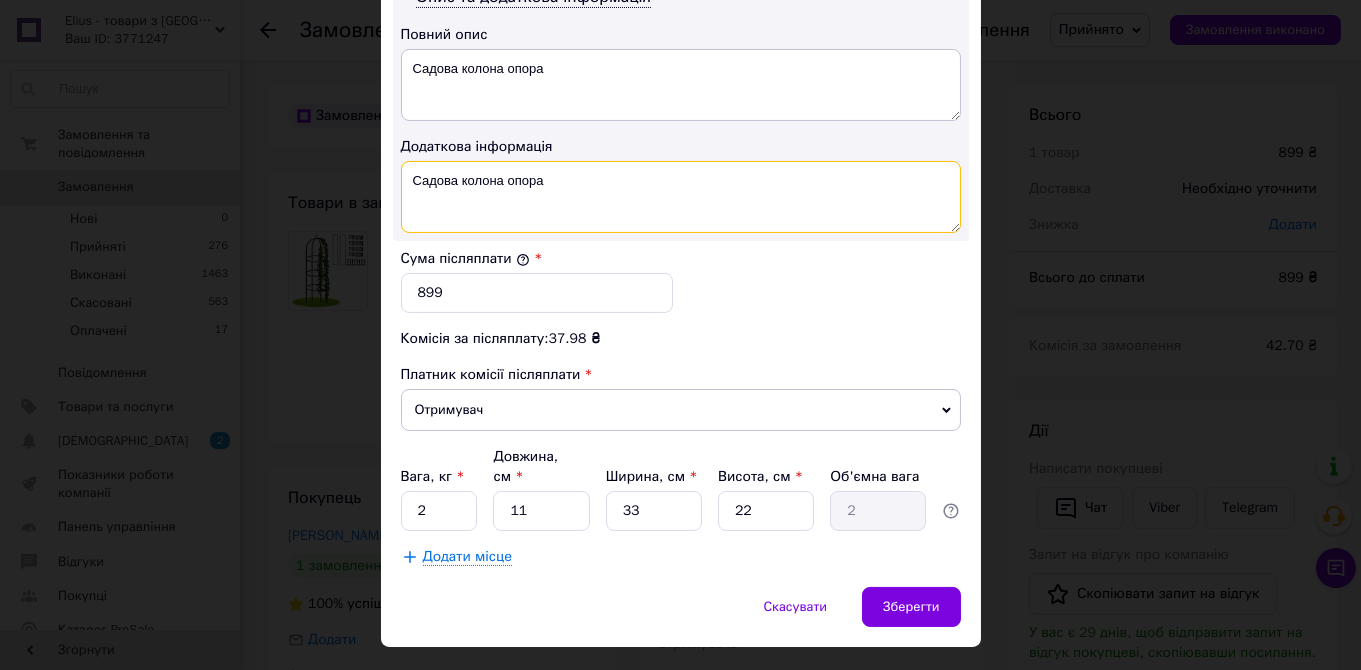 scroll, scrollTop: 1070, scrollLeft: 0, axis: vertical 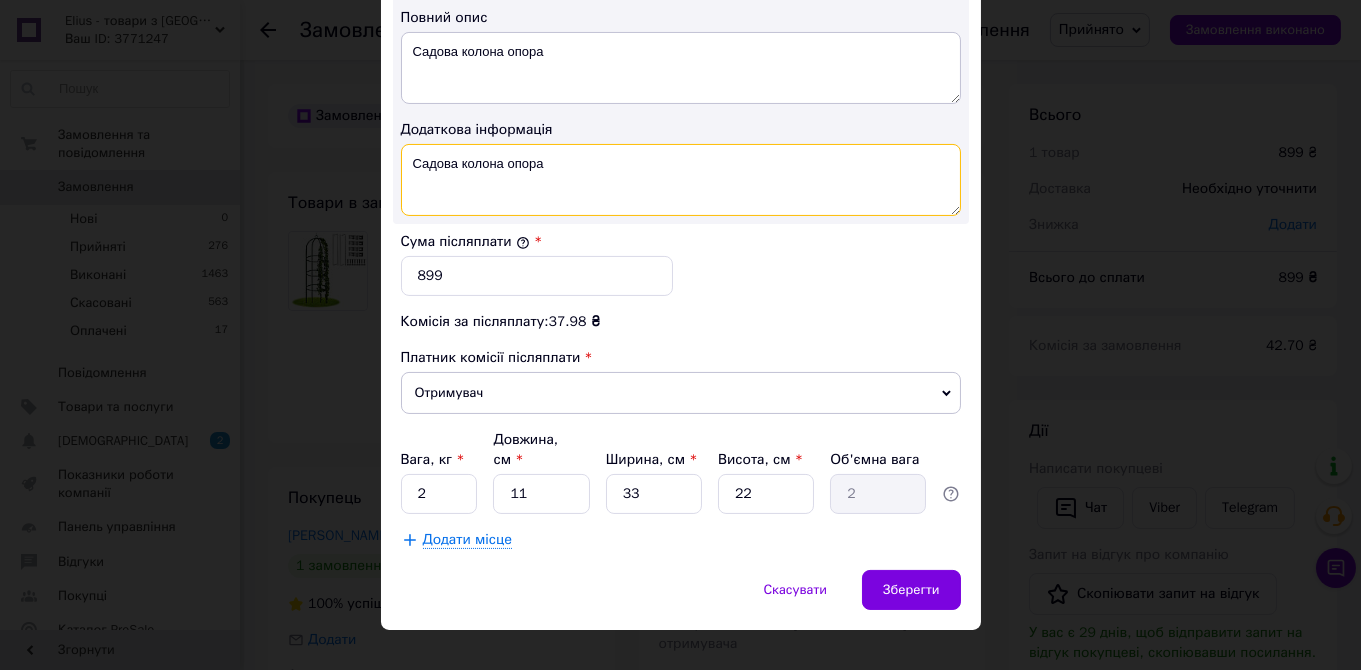 type on "Садова колона опора" 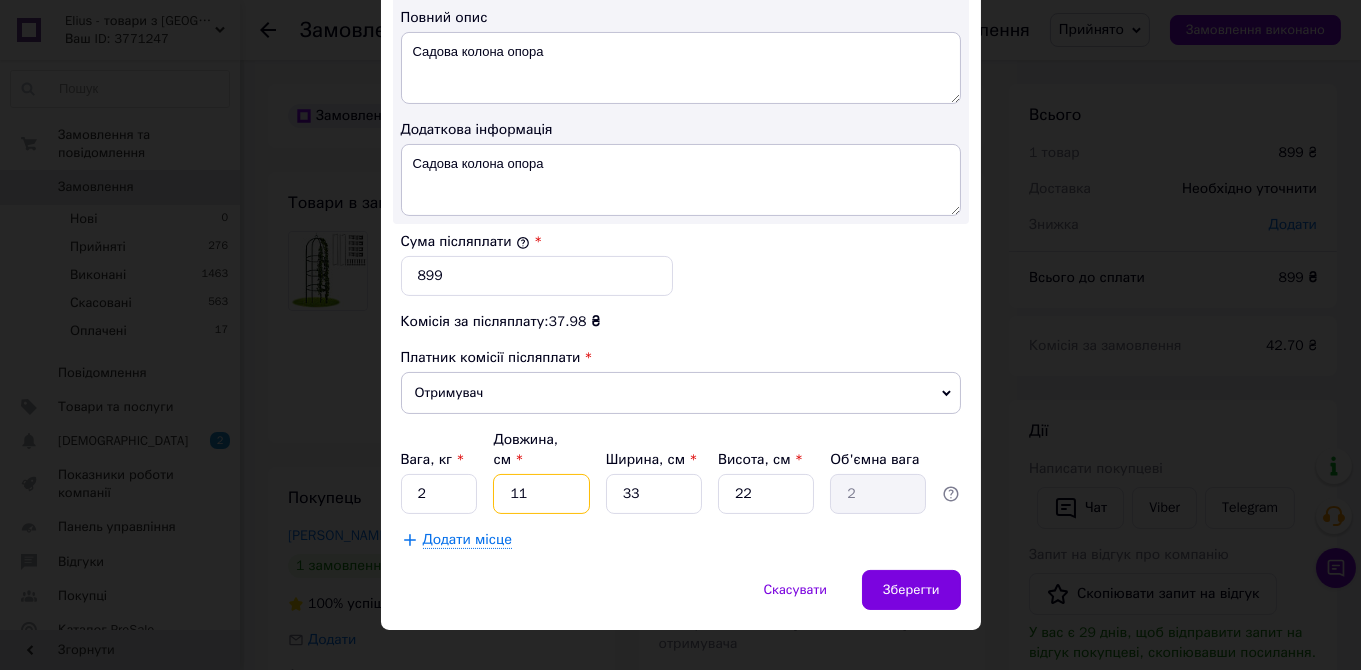 click on "11" at bounding box center [541, 494] 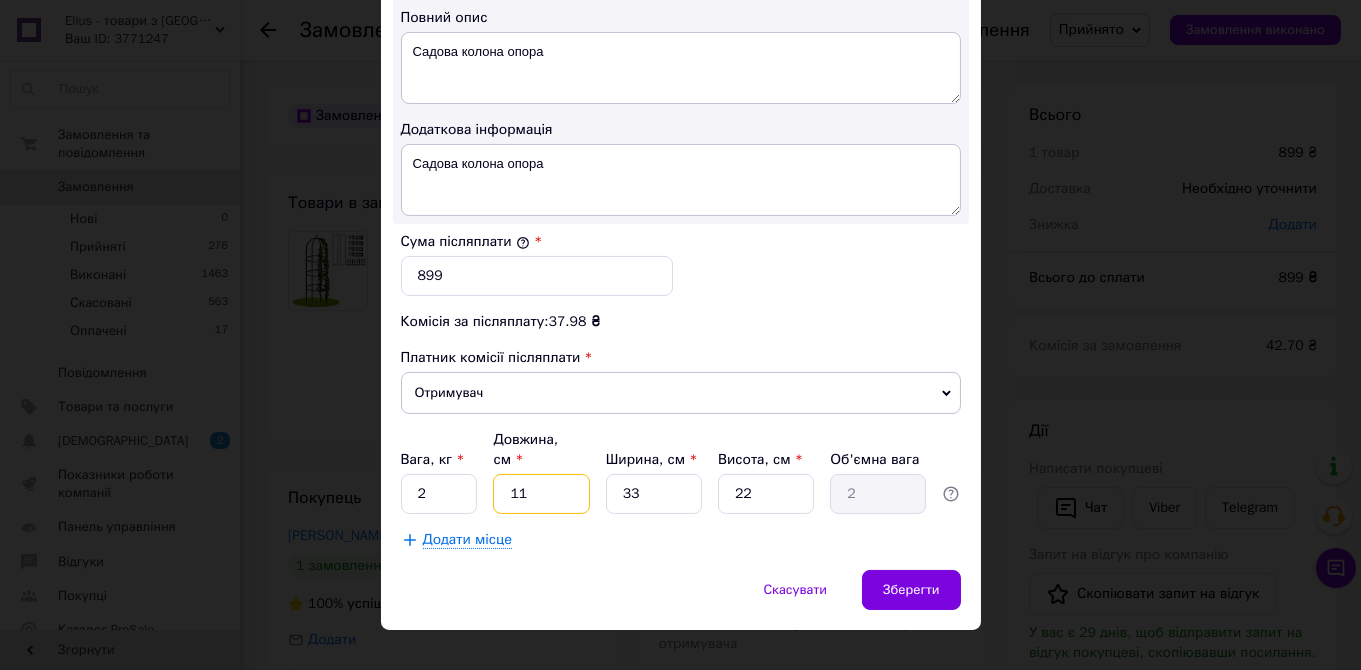 type on "4" 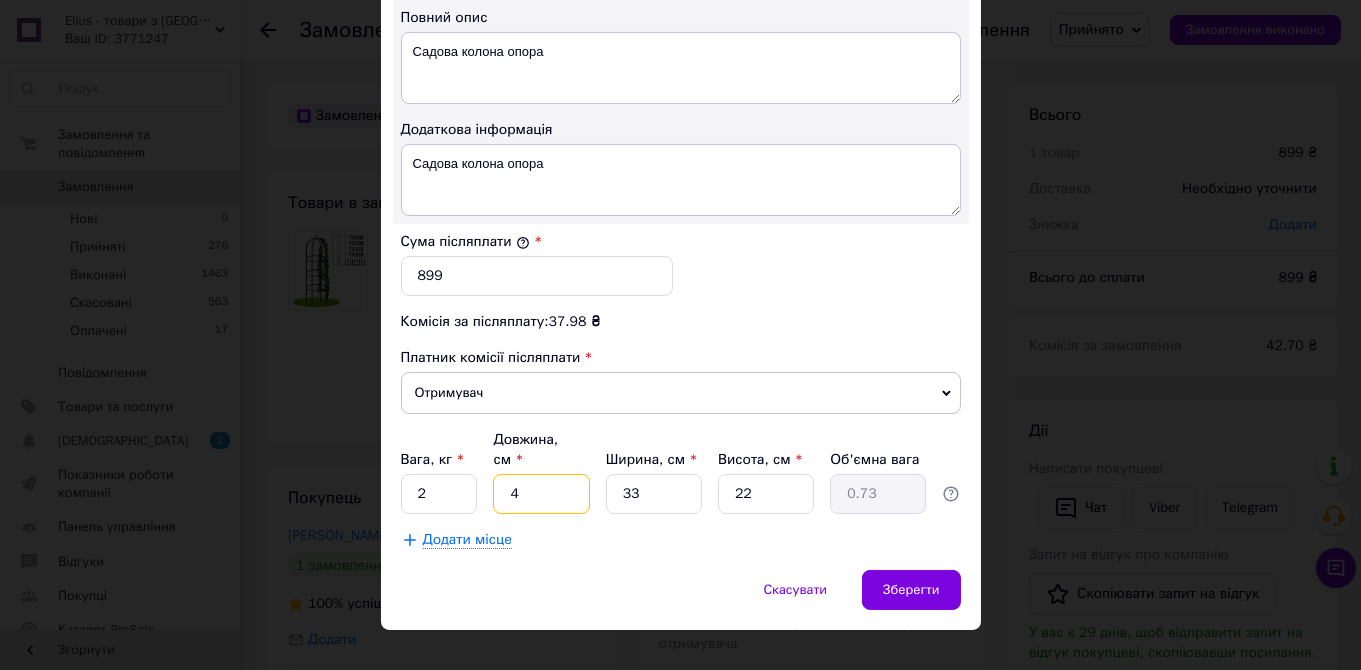 type on "43" 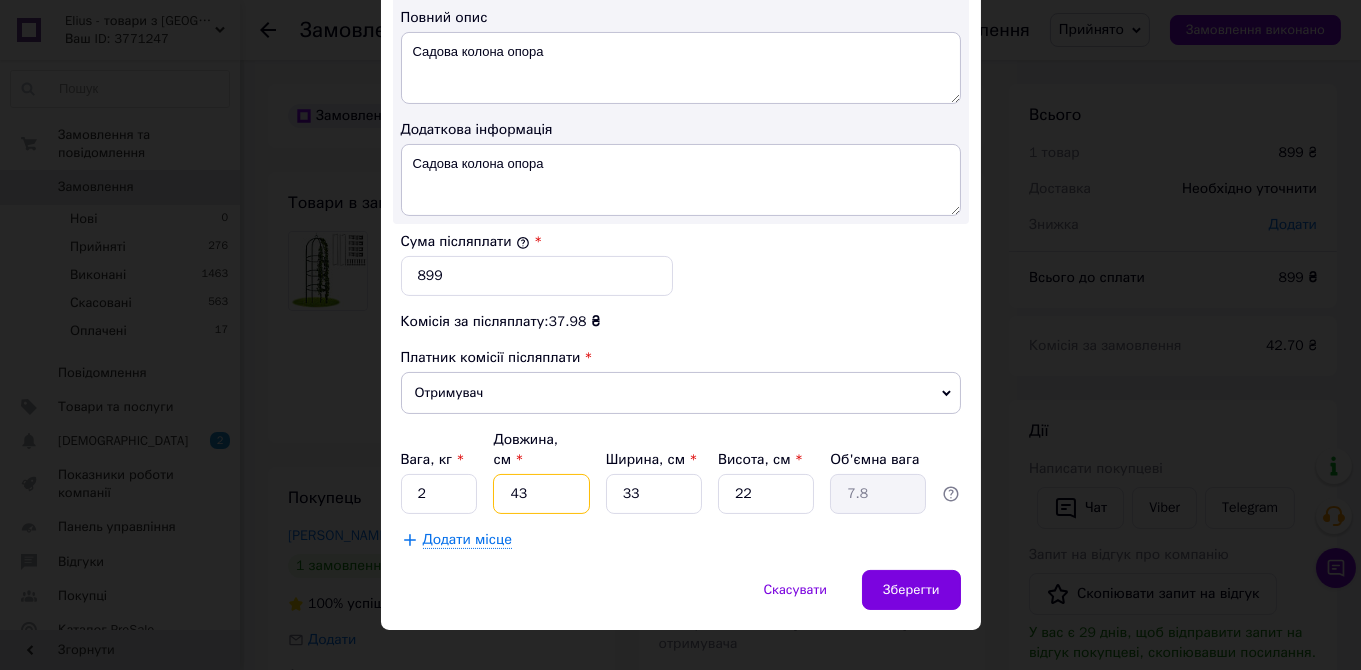 type on "43" 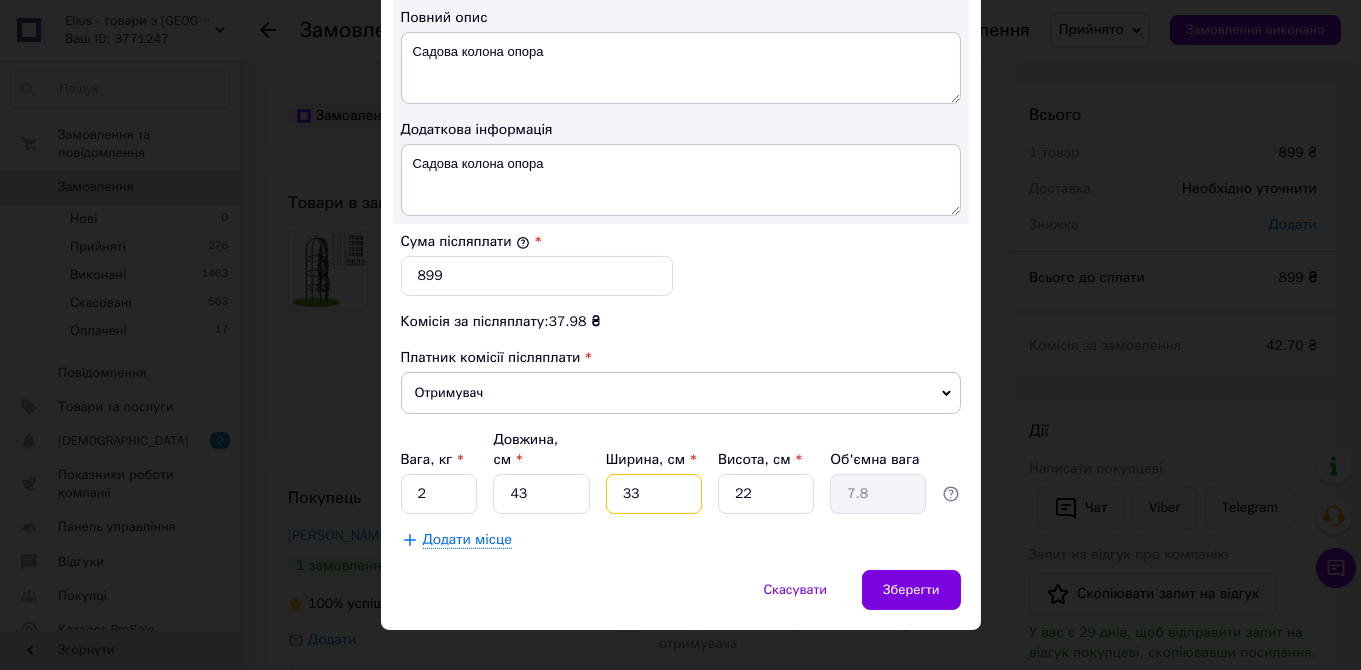 type on "1" 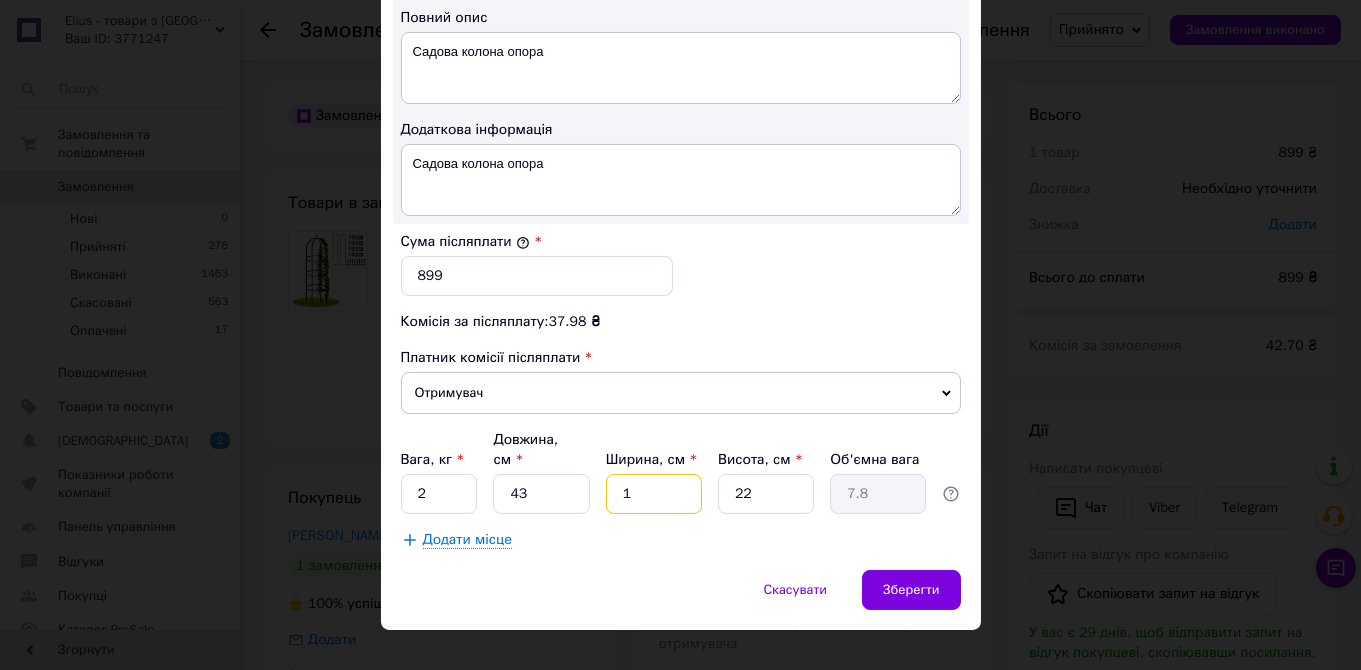 type on "0.24" 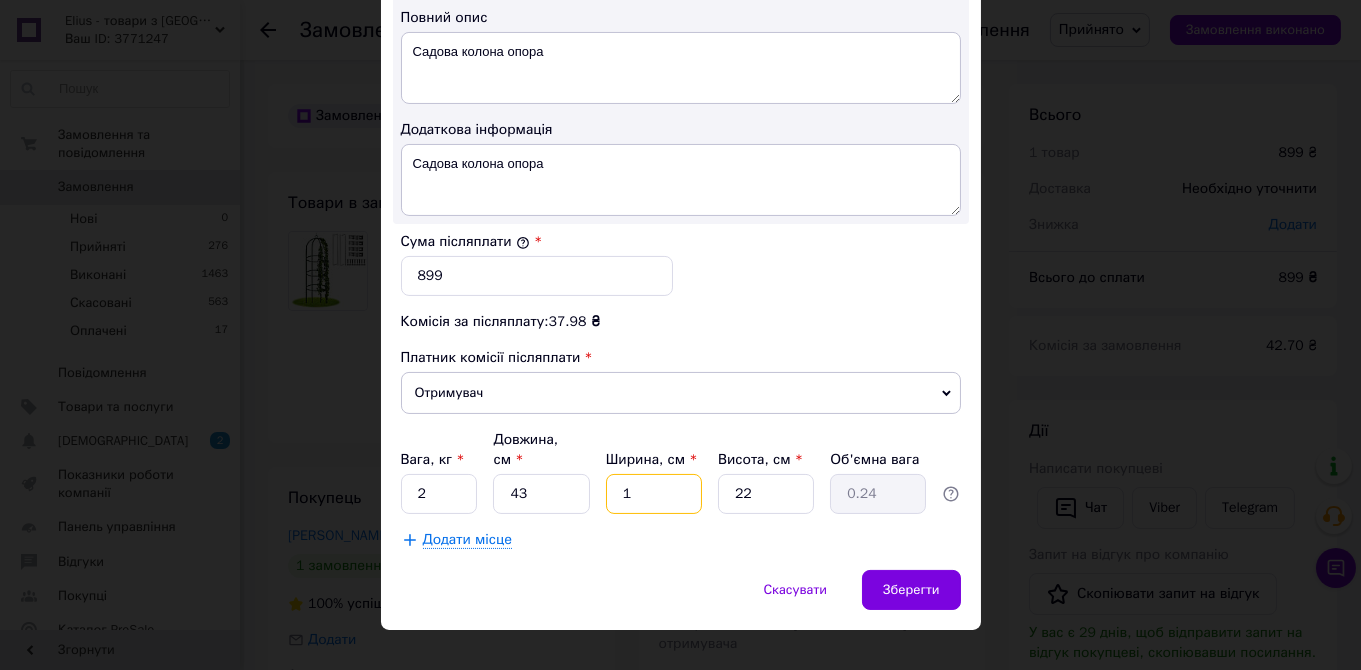 type on "16" 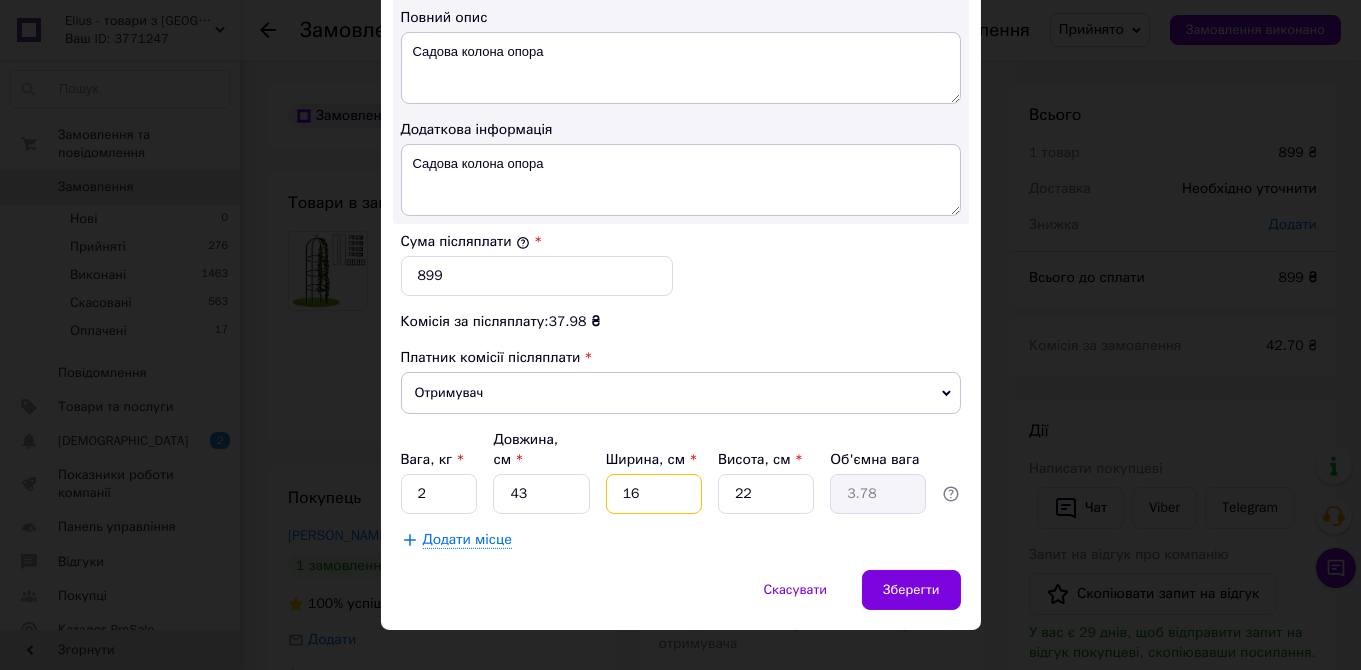 type on "1" 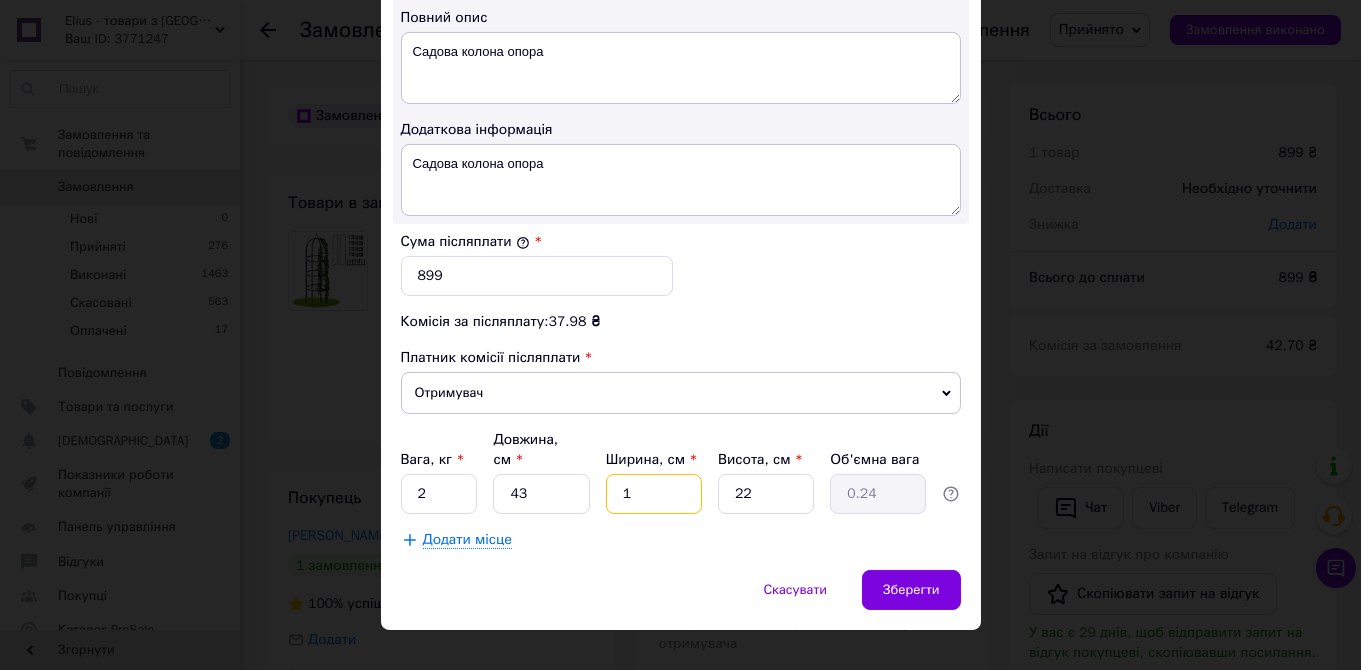 type on "18" 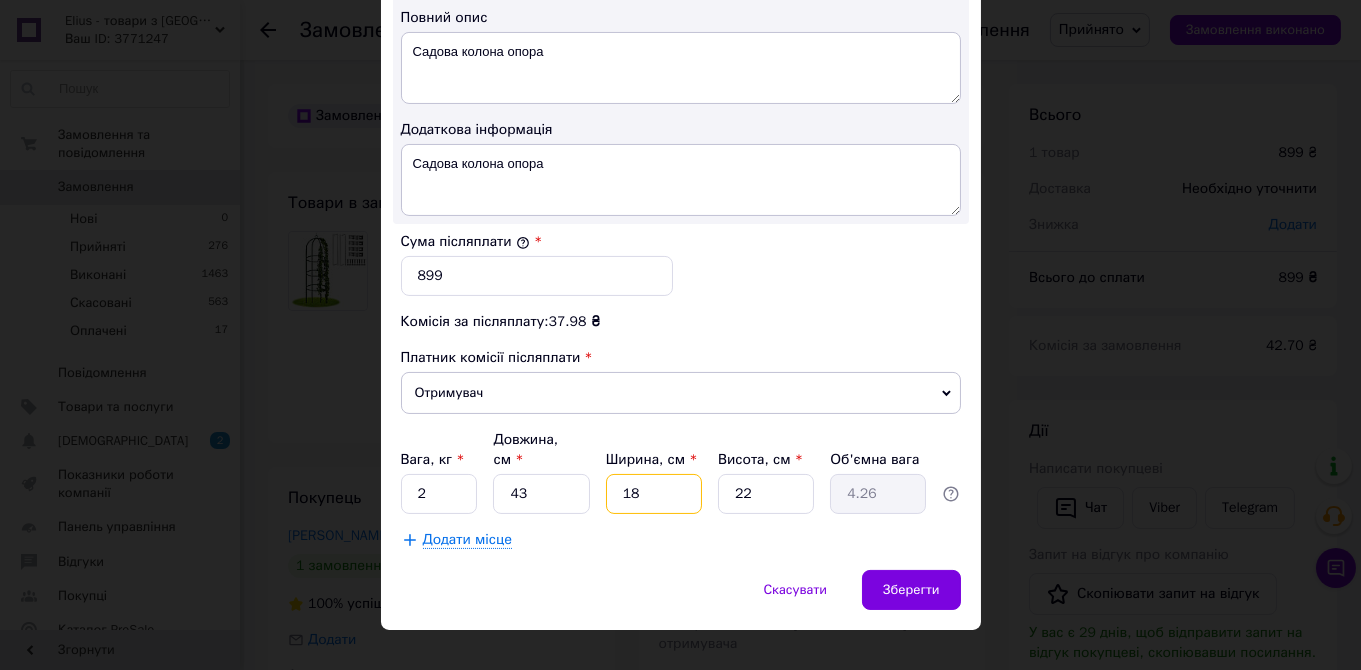 type on "18" 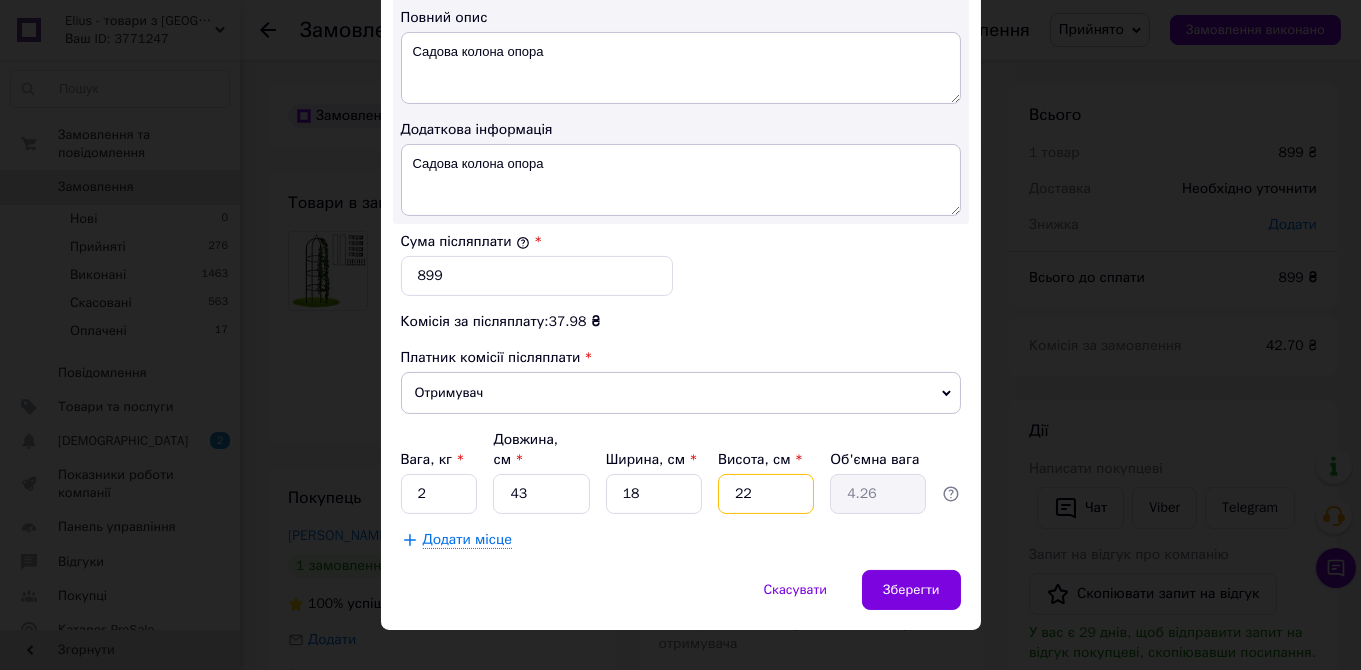 type on "5" 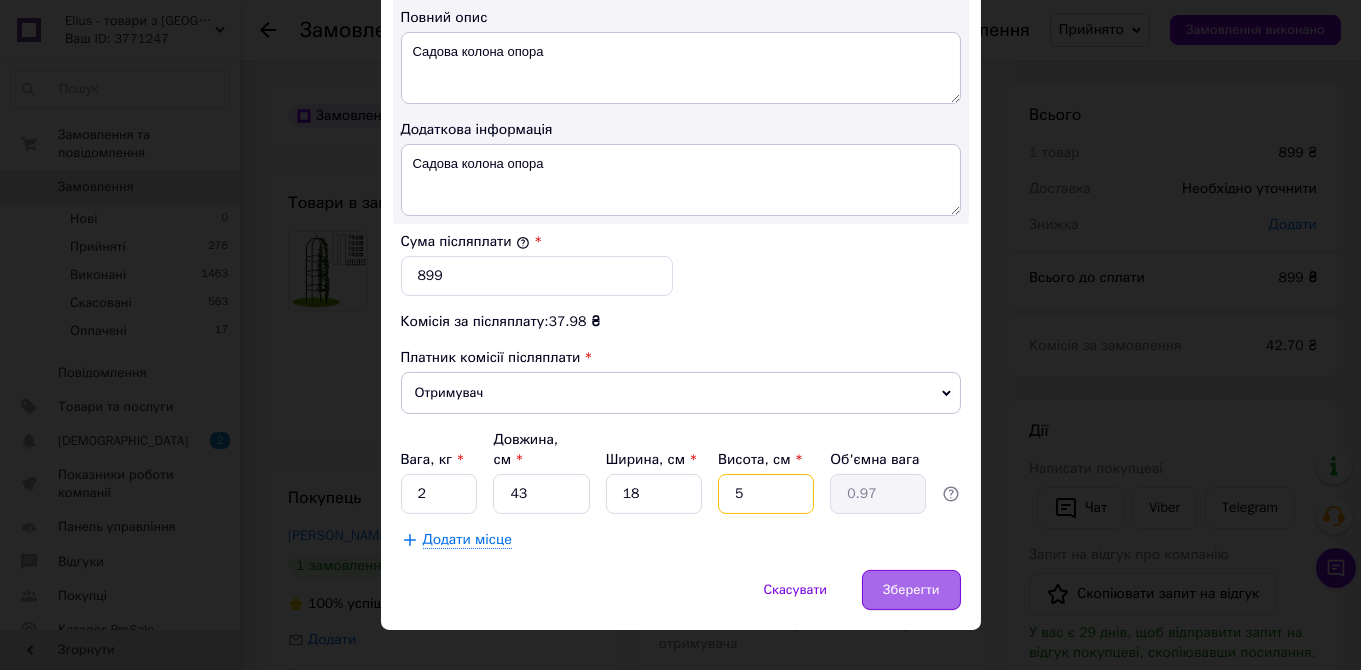 type on "5" 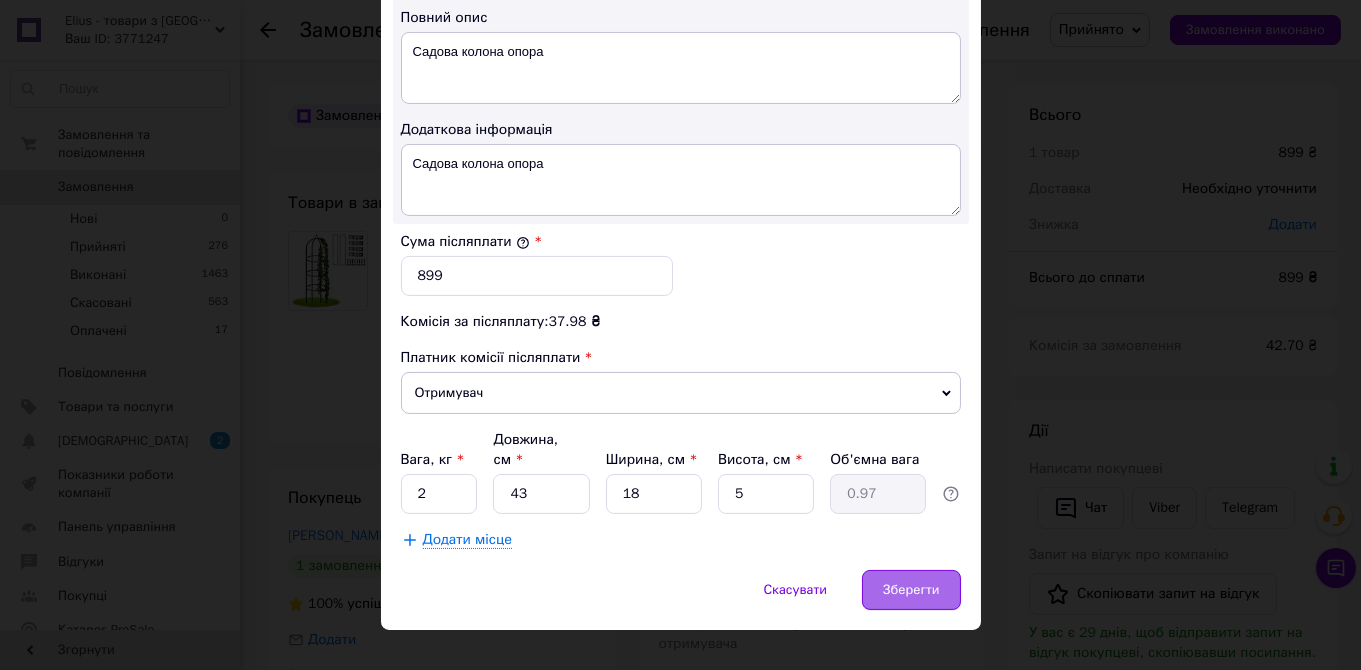 click on "Зберегти" at bounding box center (911, 590) 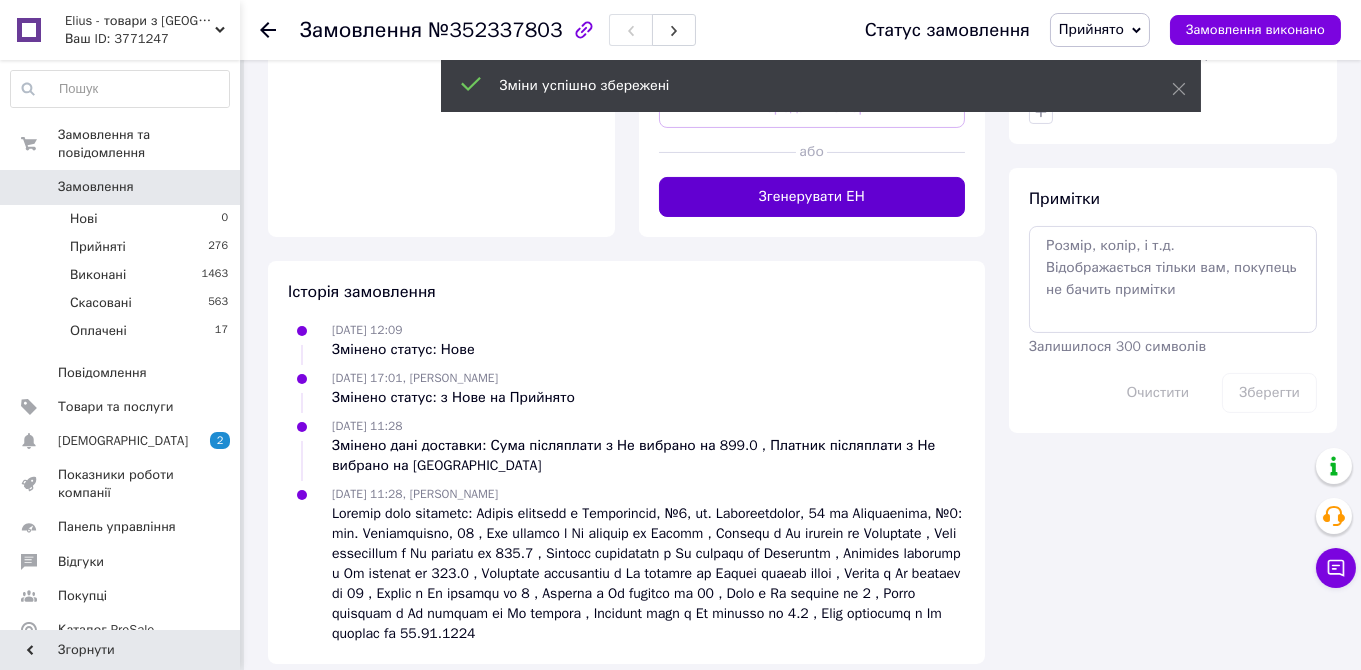 click on "Згенерувати ЕН" at bounding box center (812, 197) 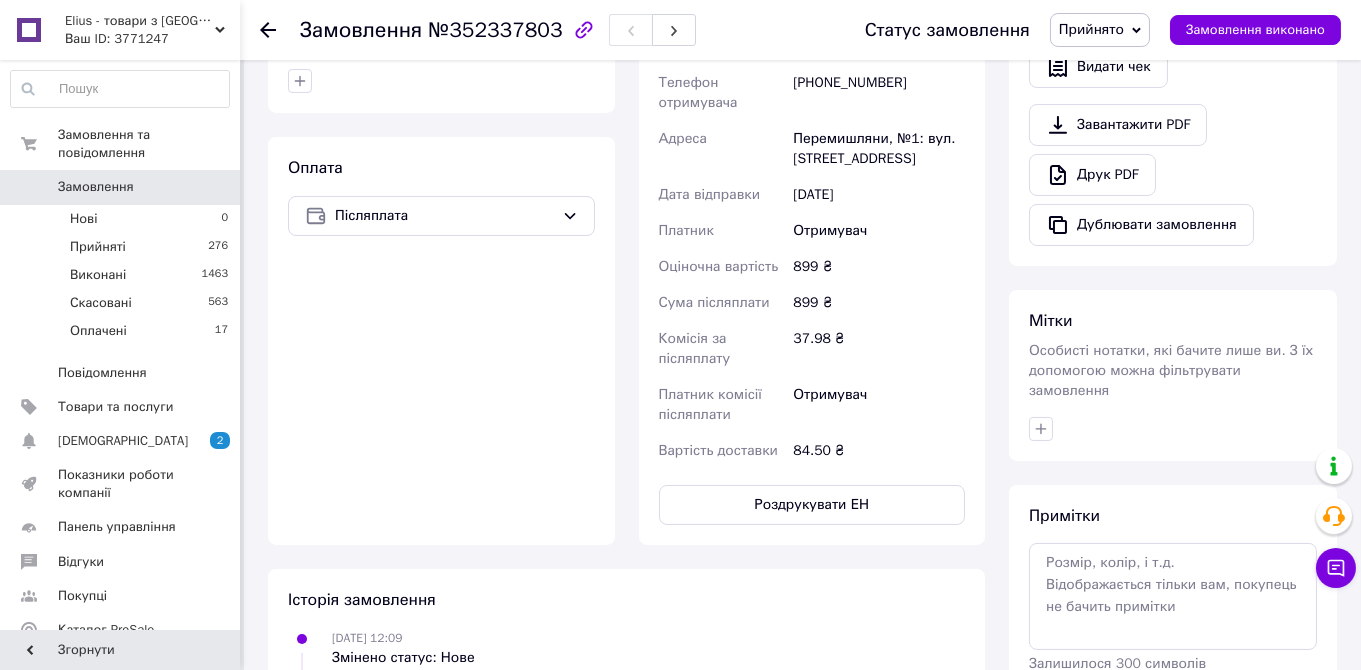 scroll, scrollTop: 316, scrollLeft: 0, axis: vertical 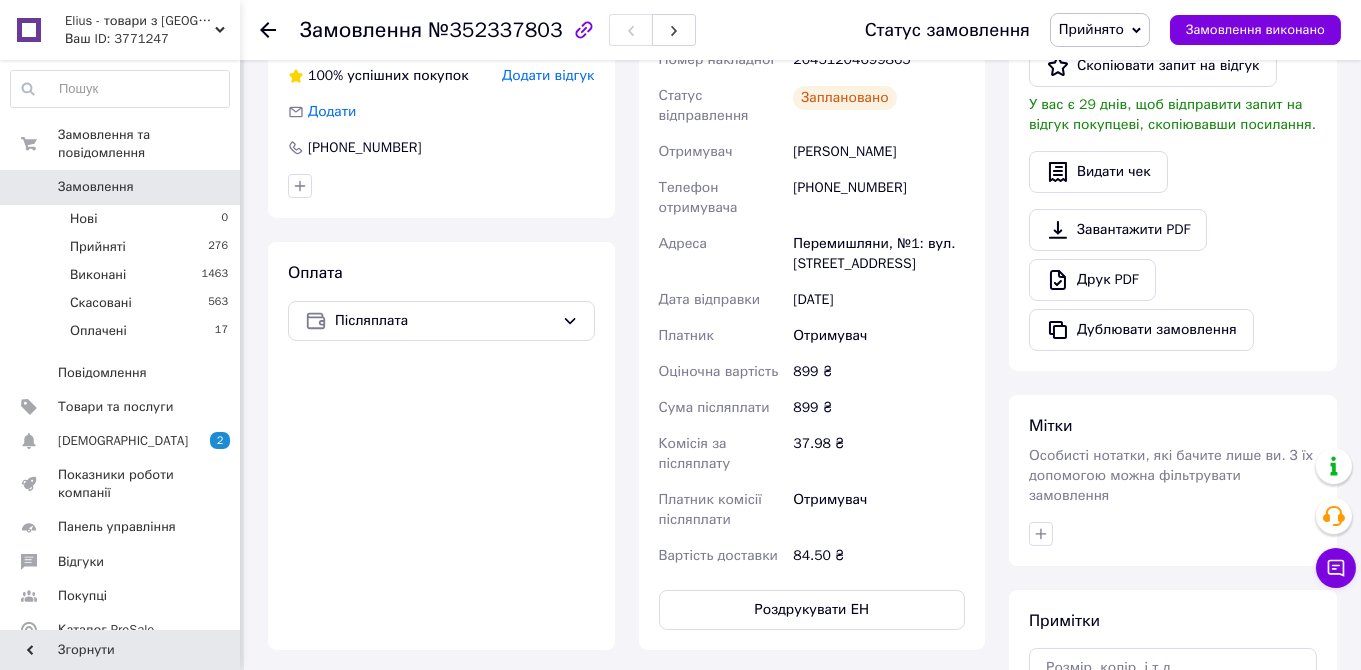 click on "Замовлення" at bounding box center (121, 187) 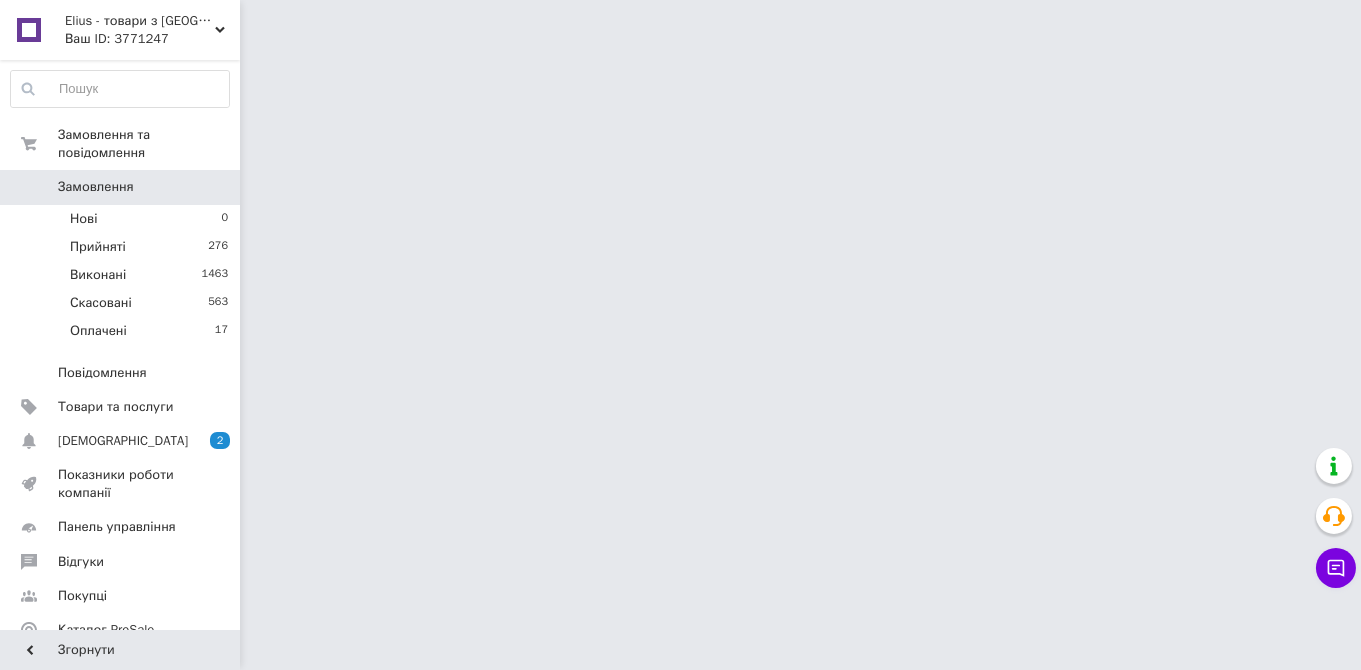 scroll, scrollTop: 0, scrollLeft: 0, axis: both 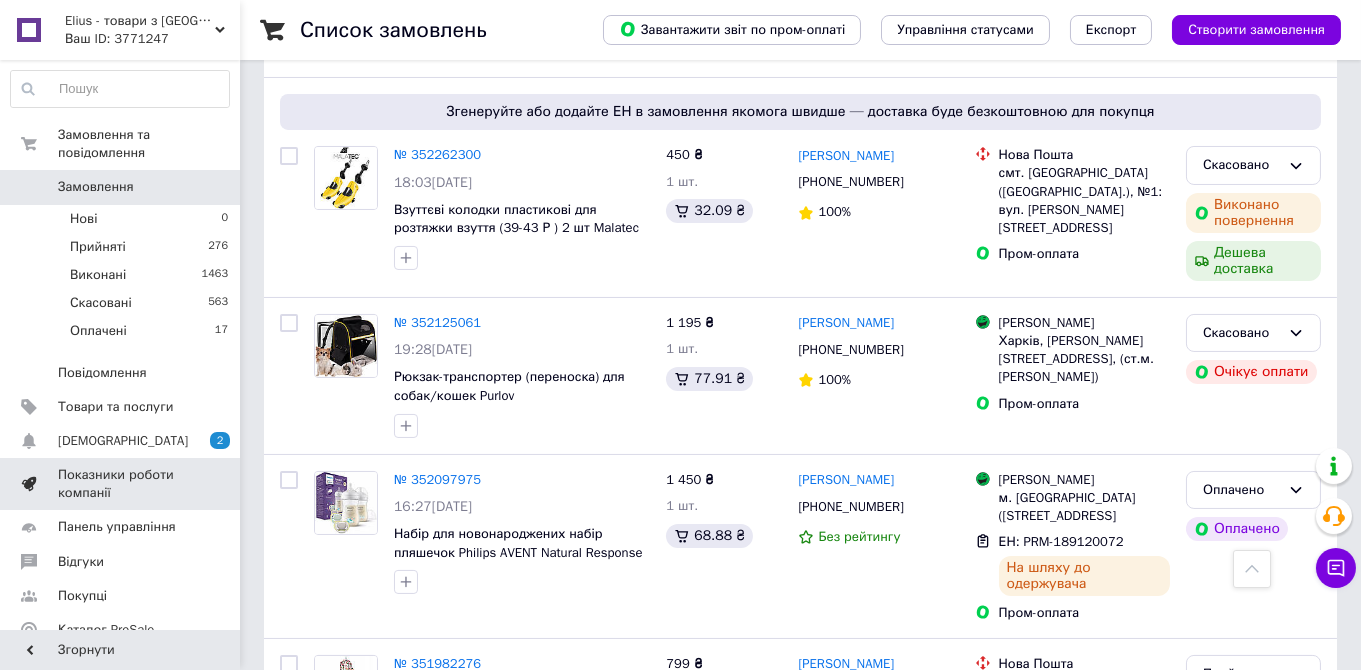 click on "Показники роботи компанії" at bounding box center (121, 484) 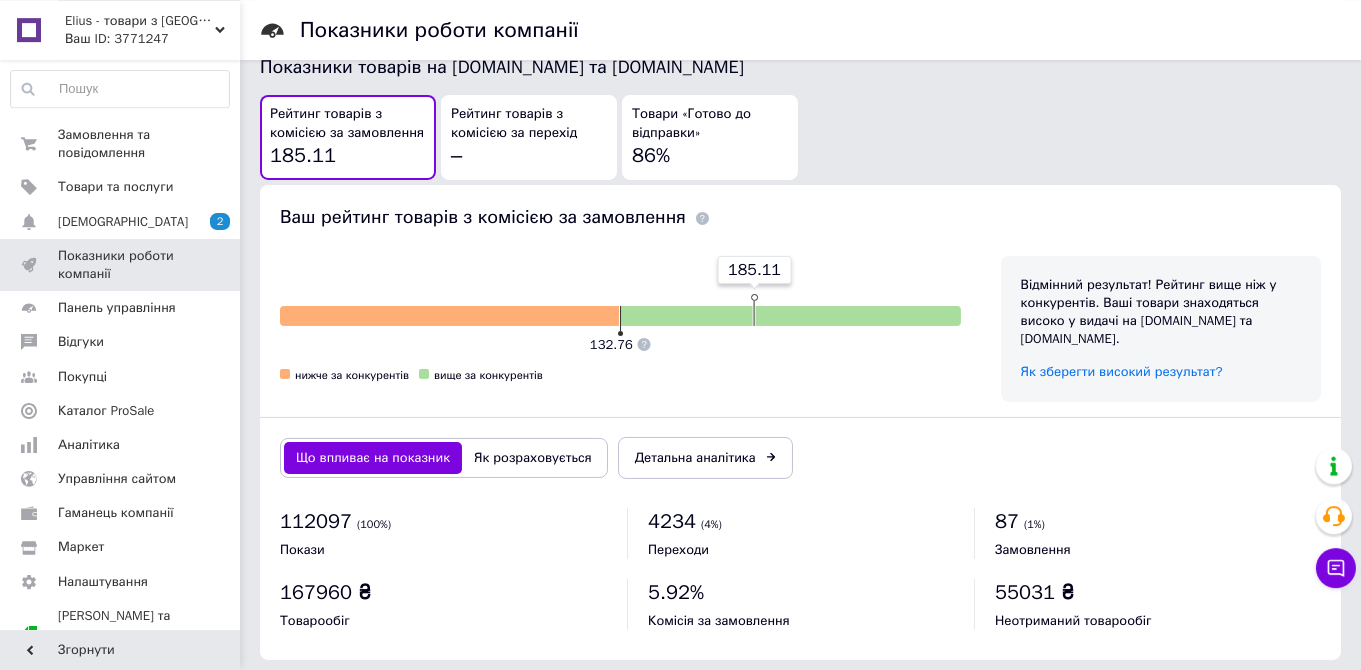 scroll, scrollTop: 1117, scrollLeft: 0, axis: vertical 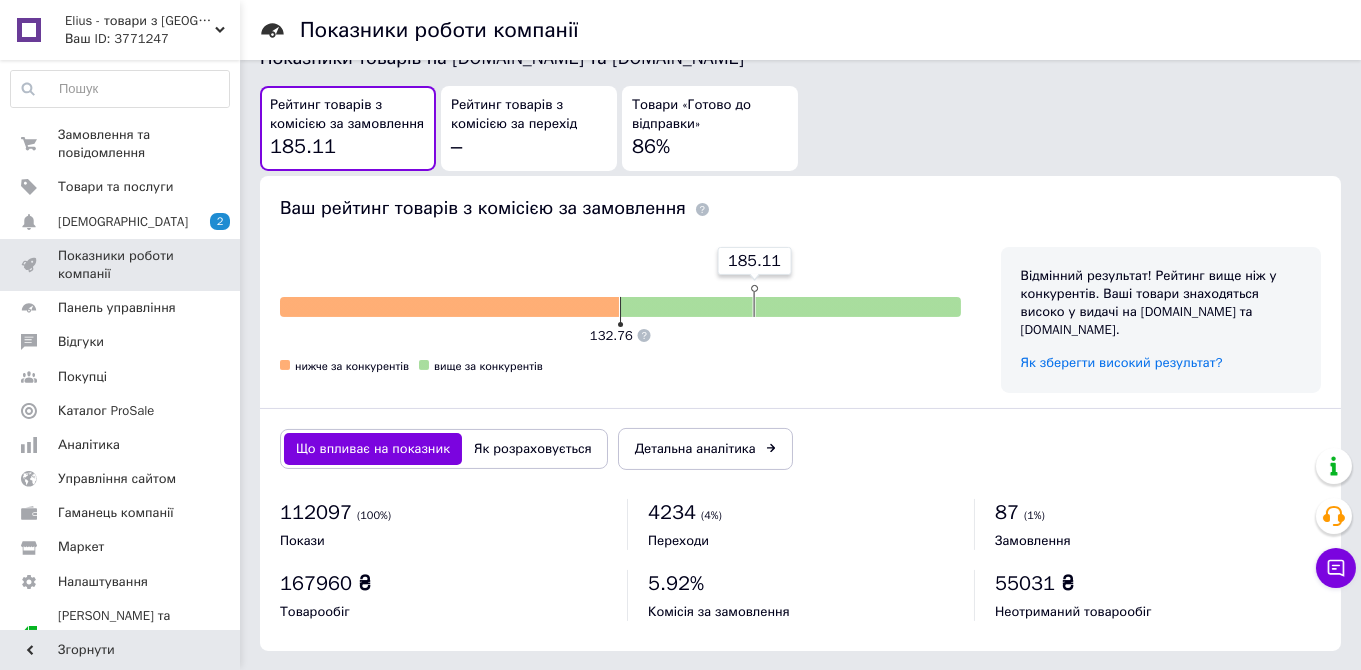 click on "Товари «Готово до відправки»" at bounding box center [710, 114] 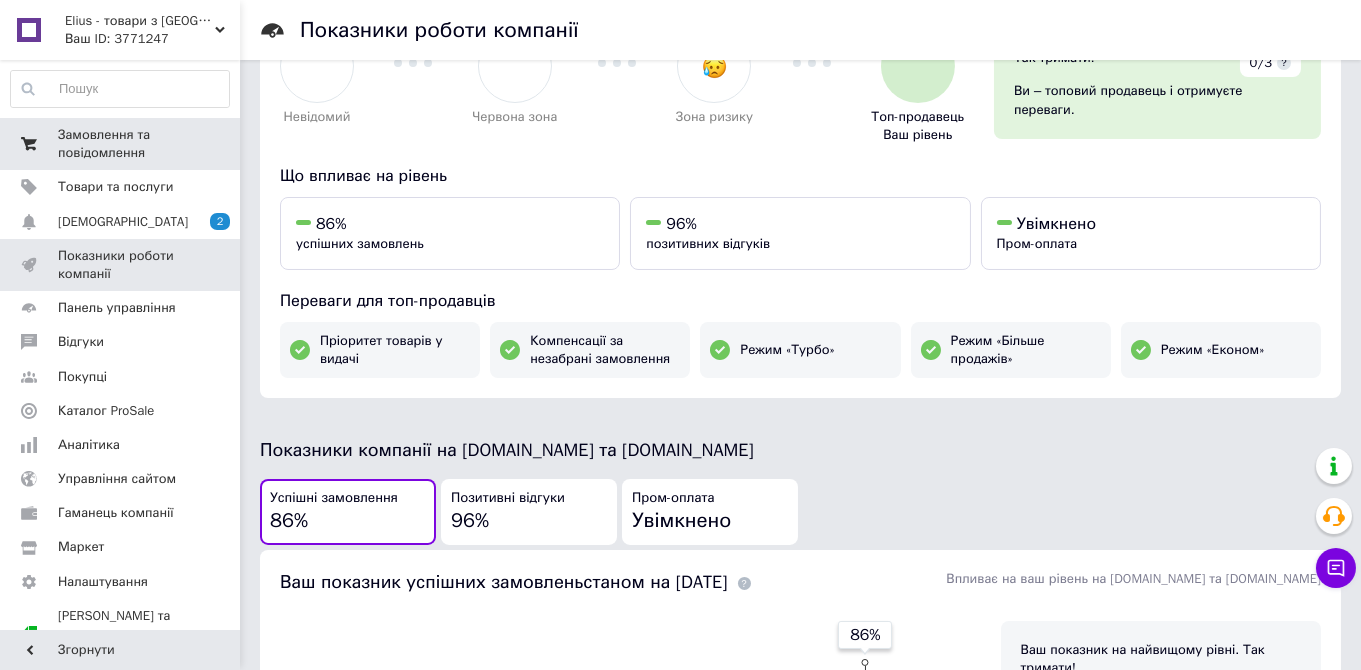 scroll, scrollTop: 61, scrollLeft: 0, axis: vertical 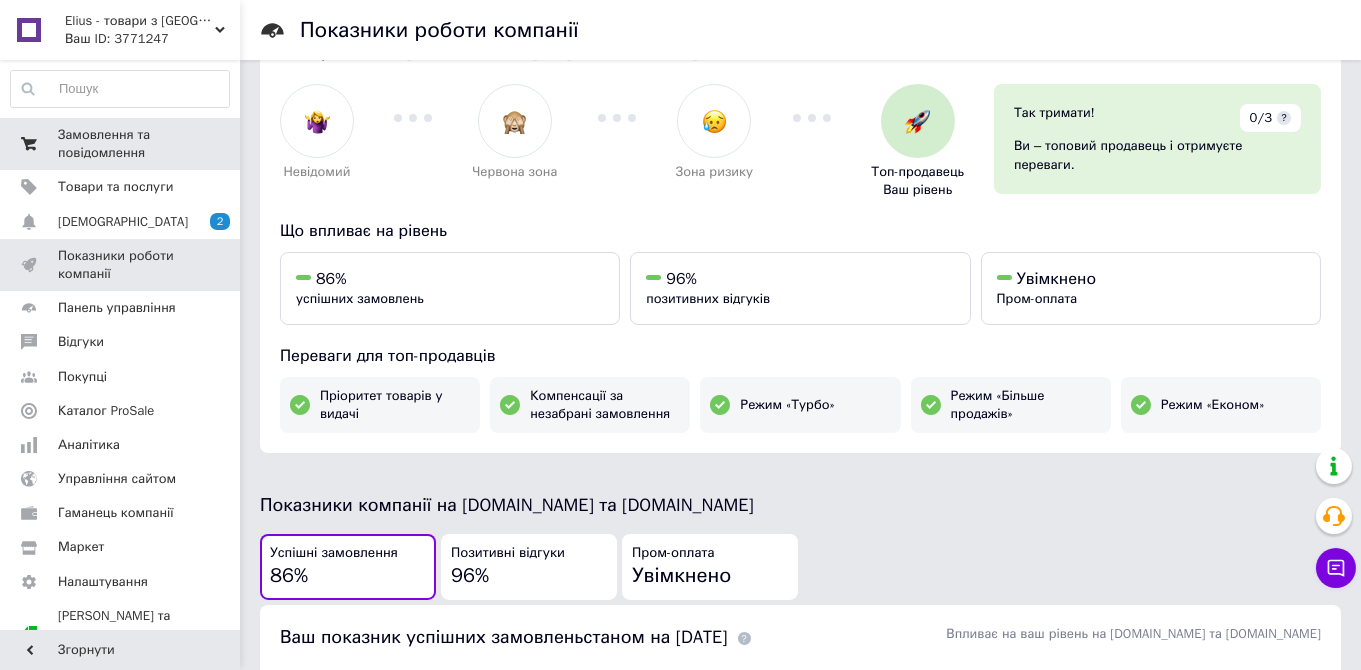click on "Замовлення та повідомлення" at bounding box center (121, 144) 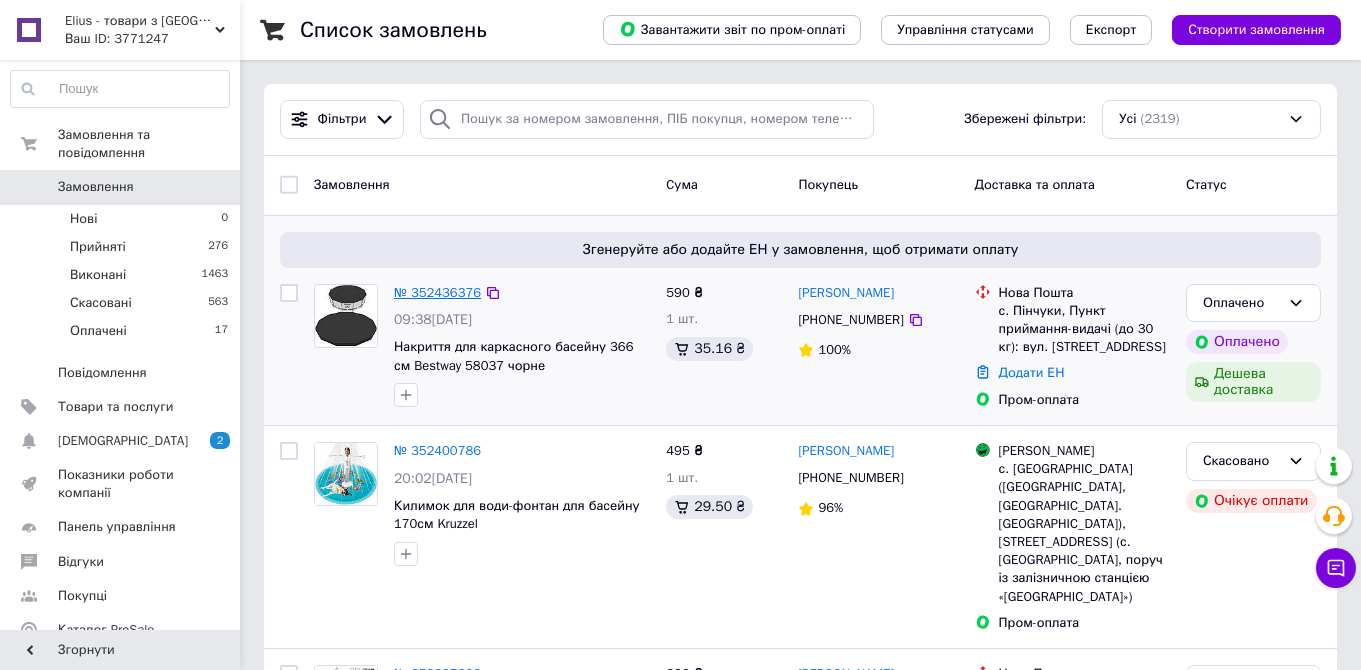 click on "№ 352436376" at bounding box center [437, 292] 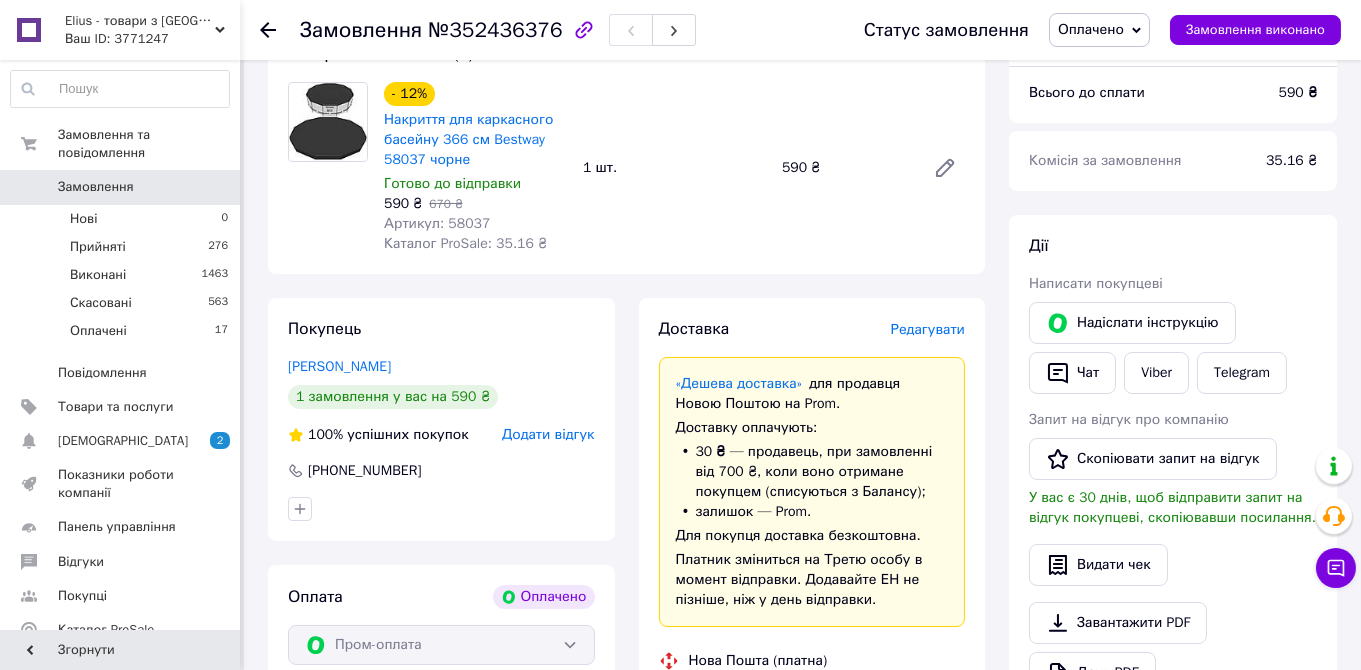 scroll, scrollTop: 633, scrollLeft: 0, axis: vertical 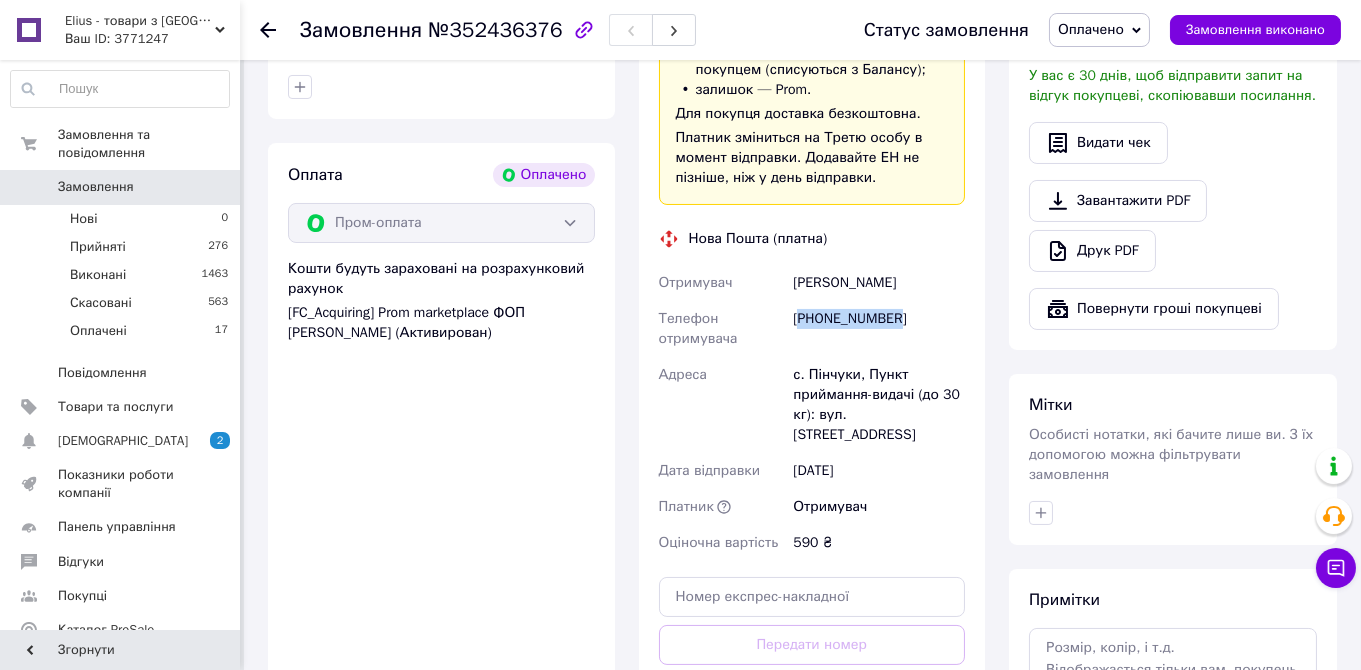 drag, startPoint x: 906, startPoint y: 324, endPoint x: 815, endPoint y: 470, distance: 172.03778 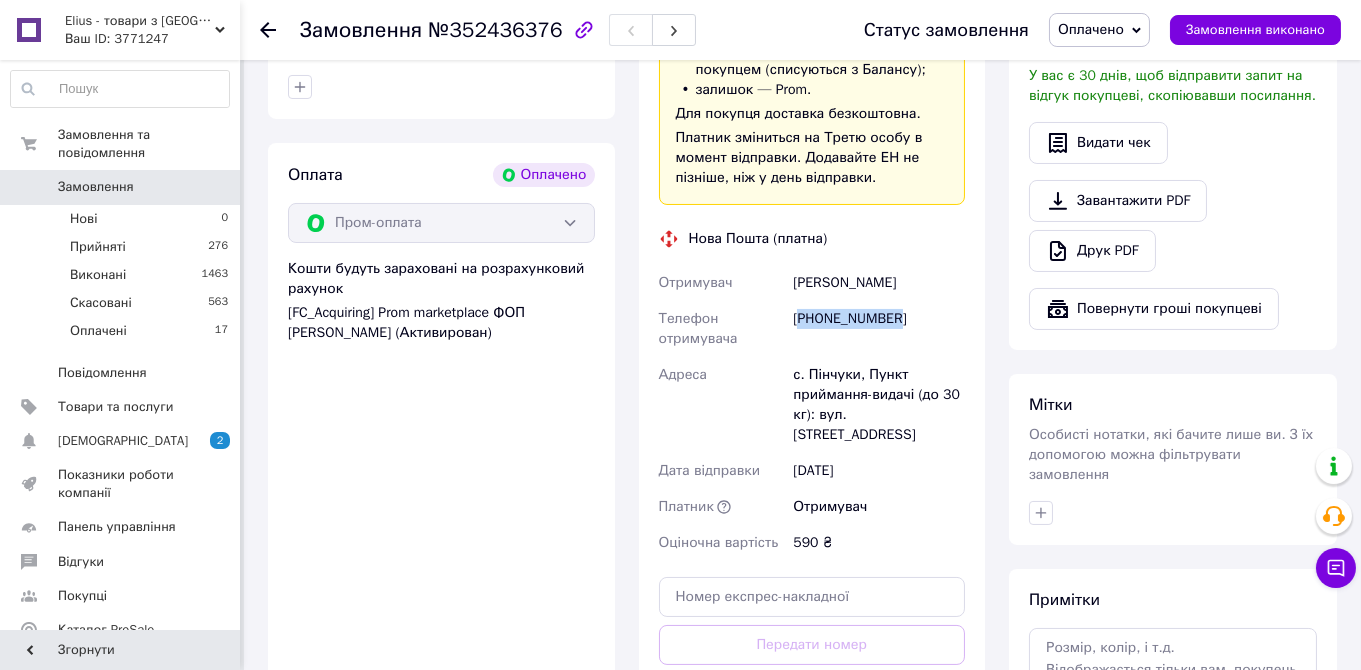 drag, startPoint x: 830, startPoint y: 430, endPoint x: 792, endPoint y: 380, distance: 62.801273 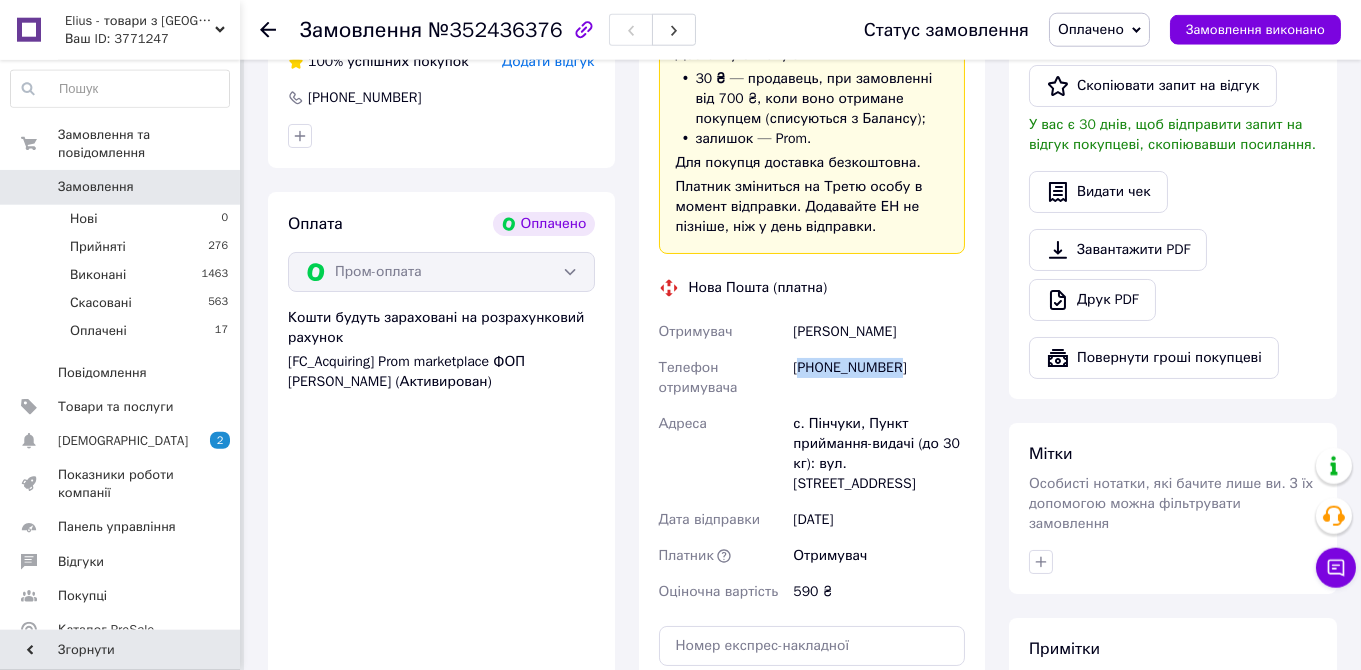 scroll, scrollTop: 633, scrollLeft: 0, axis: vertical 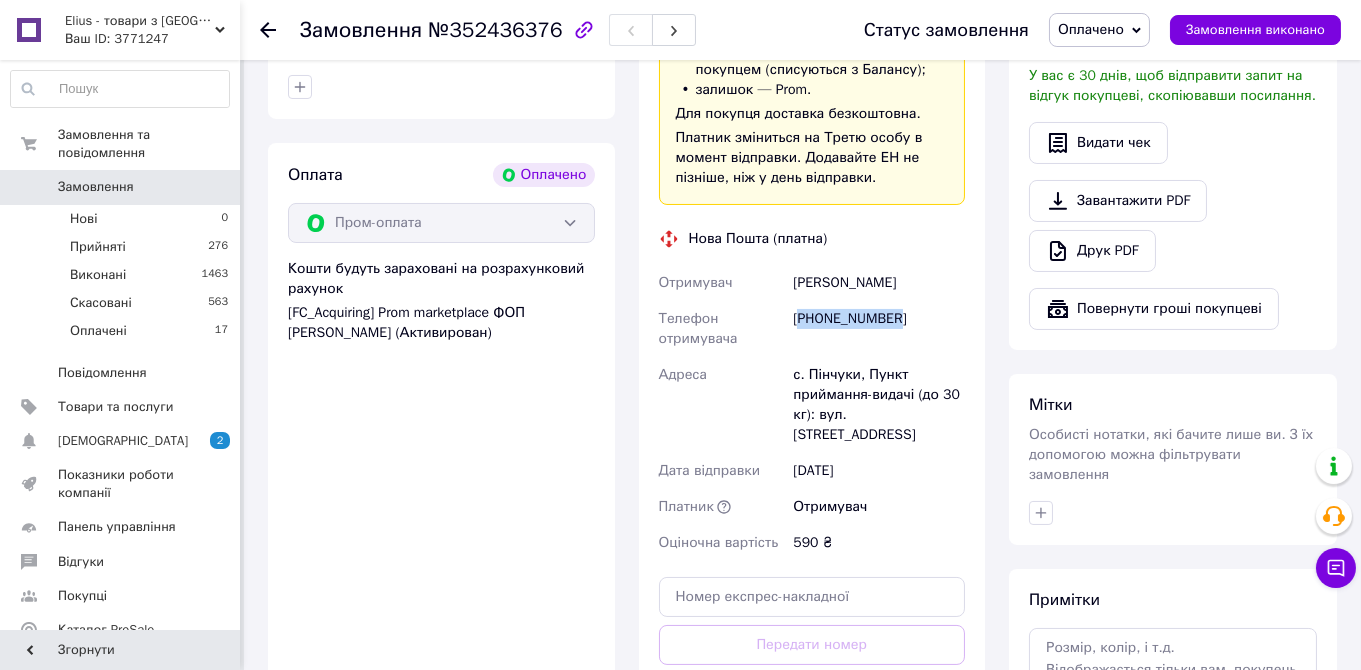 drag, startPoint x: 917, startPoint y: 287, endPoint x: 792, endPoint y: 295, distance: 125.25574 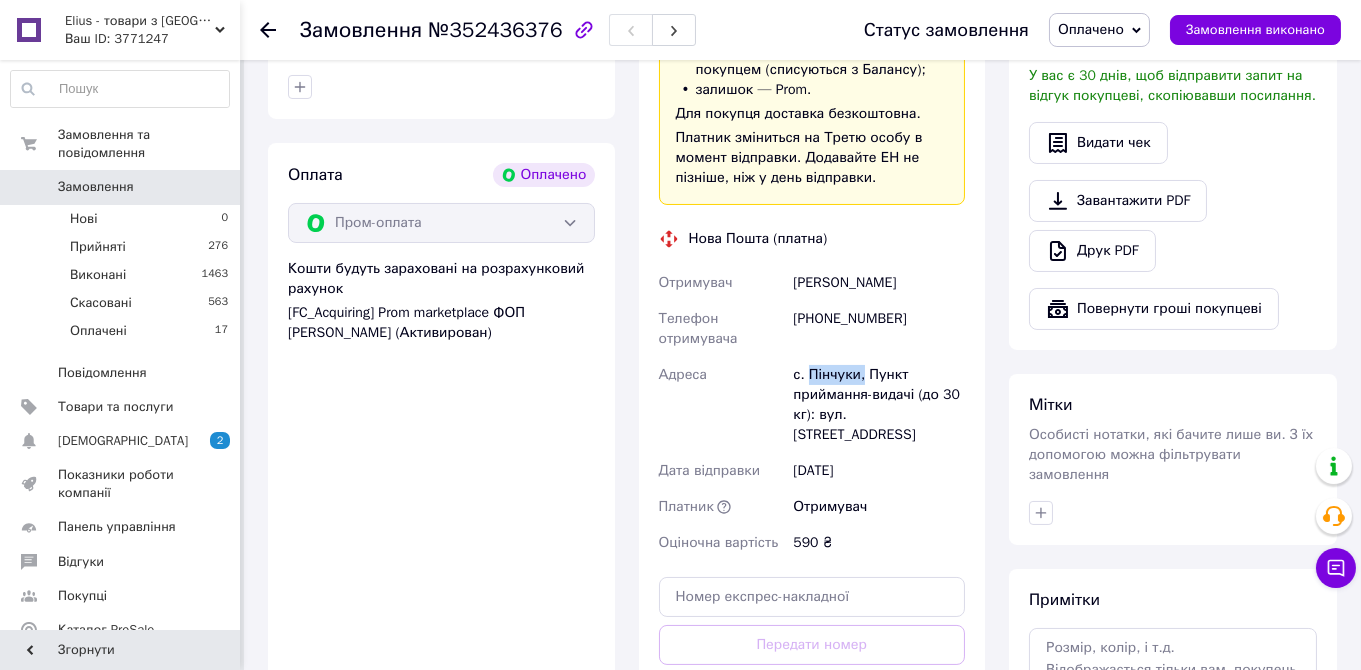 drag, startPoint x: 805, startPoint y: 382, endPoint x: 859, endPoint y: 376, distance: 54.33231 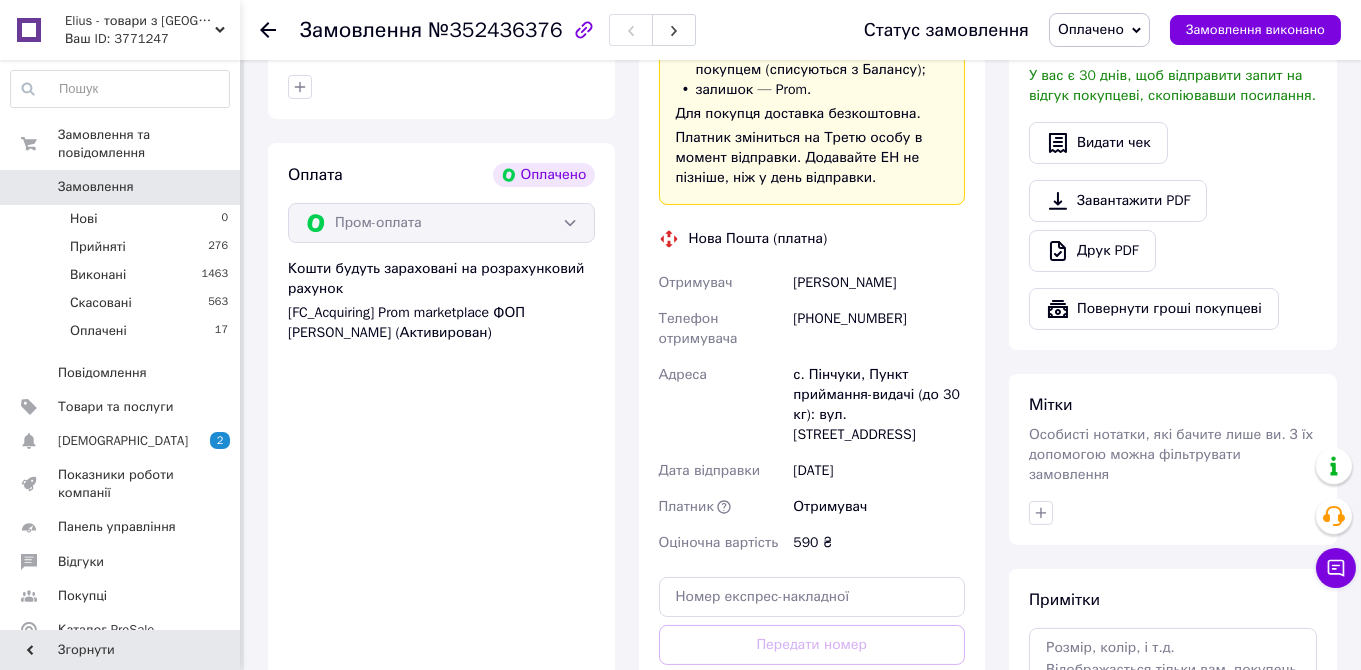scroll, scrollTop: 777, scrollLeft: 0, axis: vertical 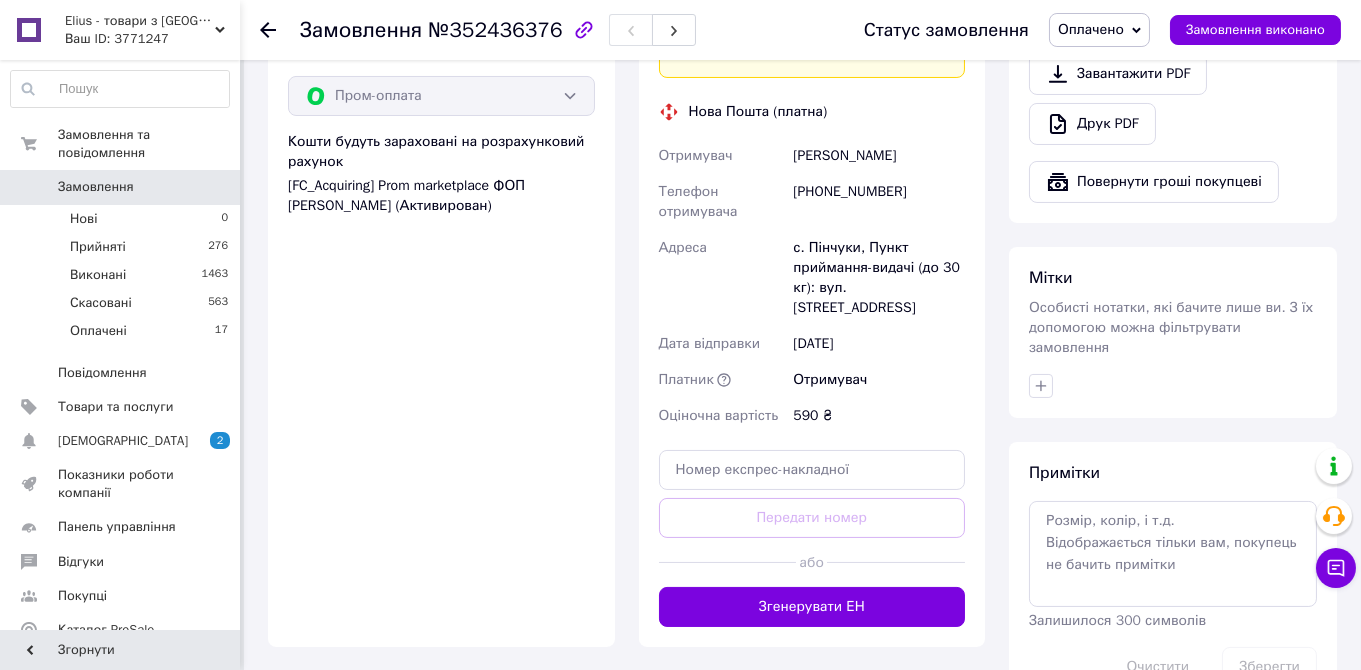 drag, startPoint x: 922, startPoint y: 522, endPoint x: 818, endPoint y: 670, distance: 180.8867 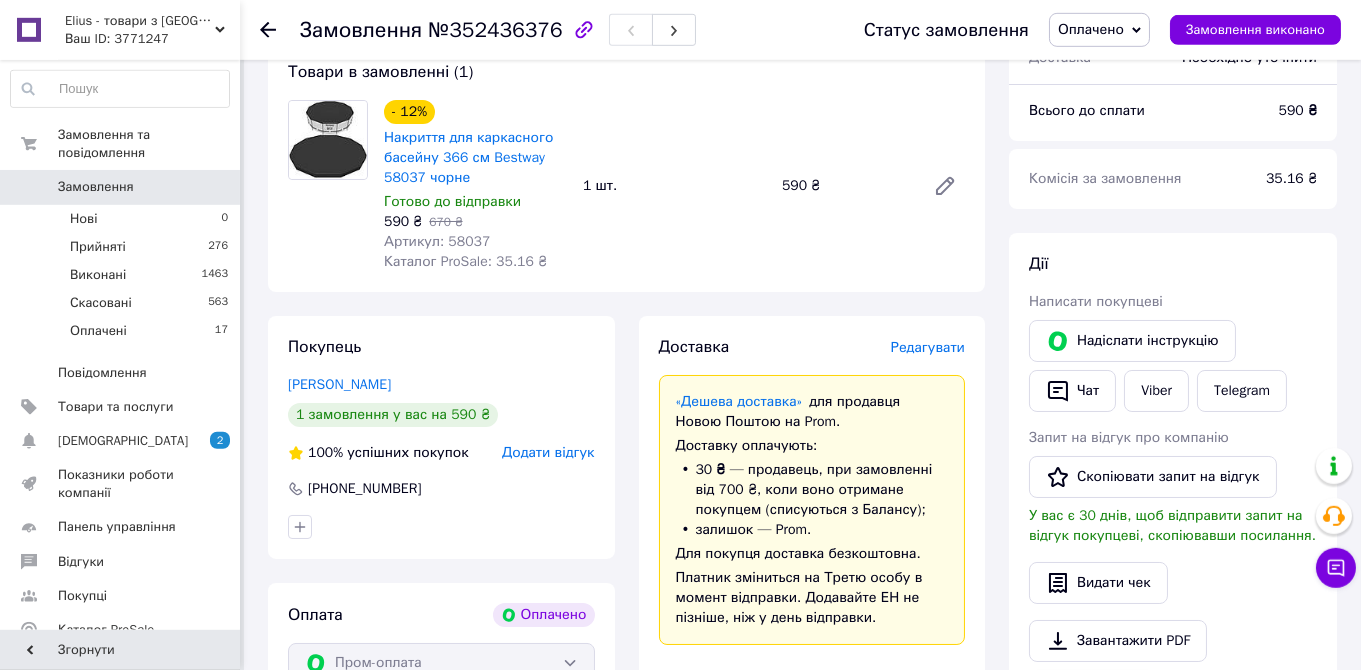scroll, scrollTop: 143, scrollLeft: 0, axis: vertical 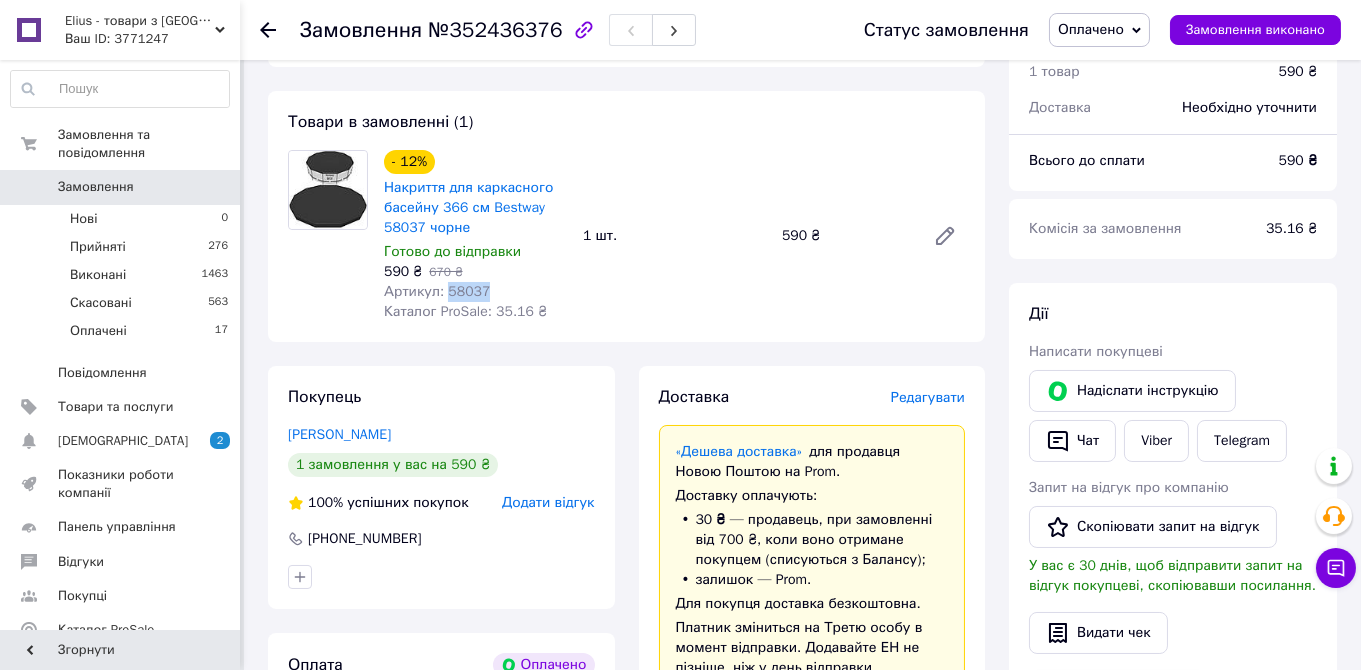drag, startPoint x: 491, startPoint y: 292, endPoint x: 444, endPoint y: 295, distance: 47.095646 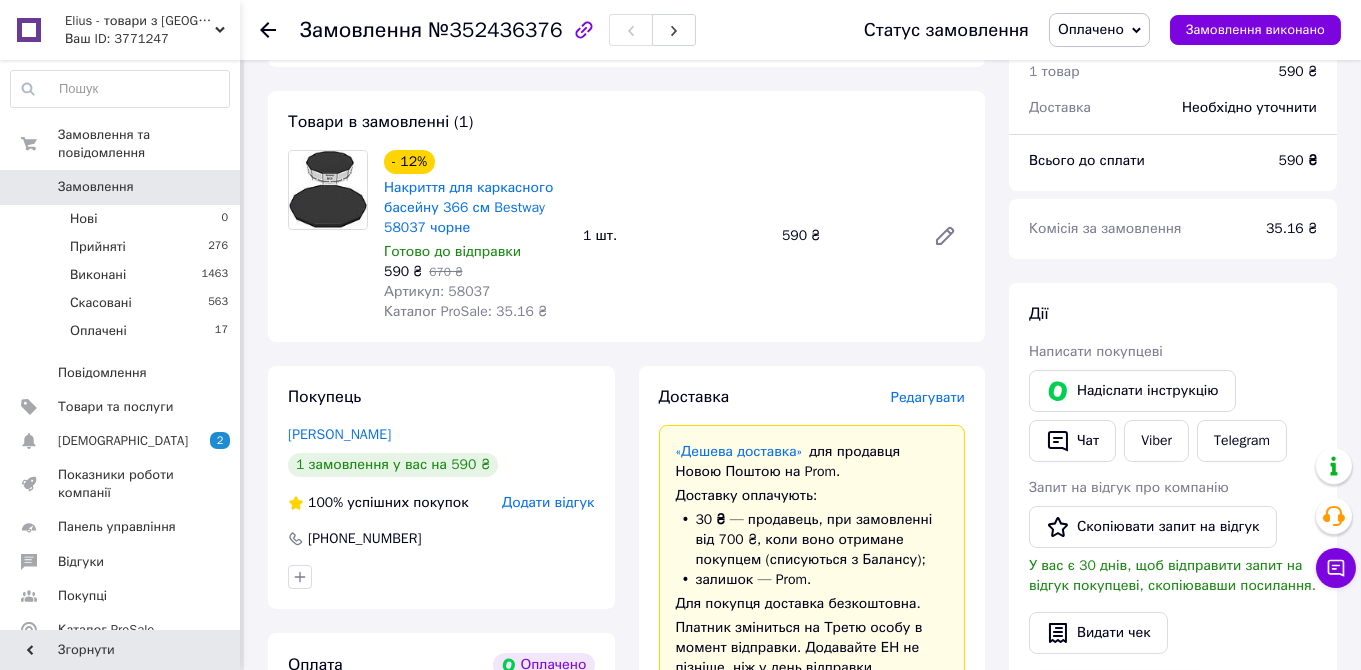 click on "Редагувати" at bounding box center (928, 397) 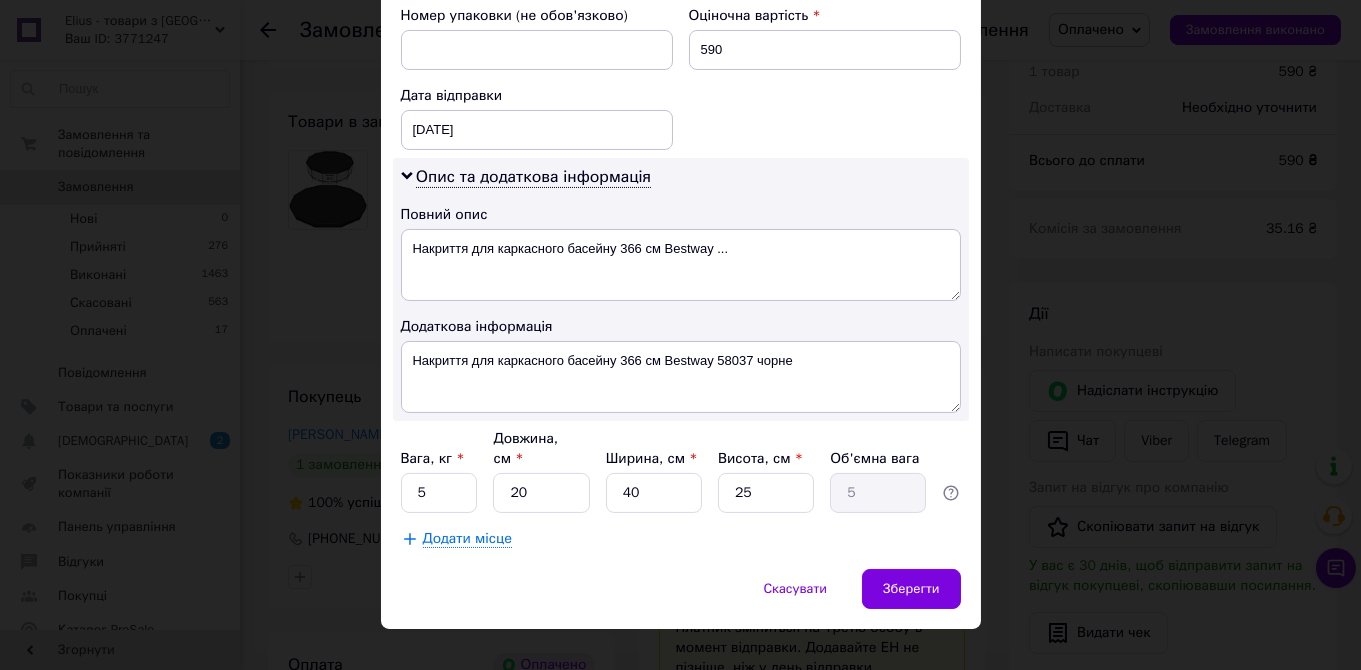 scroll, scrollTop: 873, scrollLeft: 0, axis: vertical 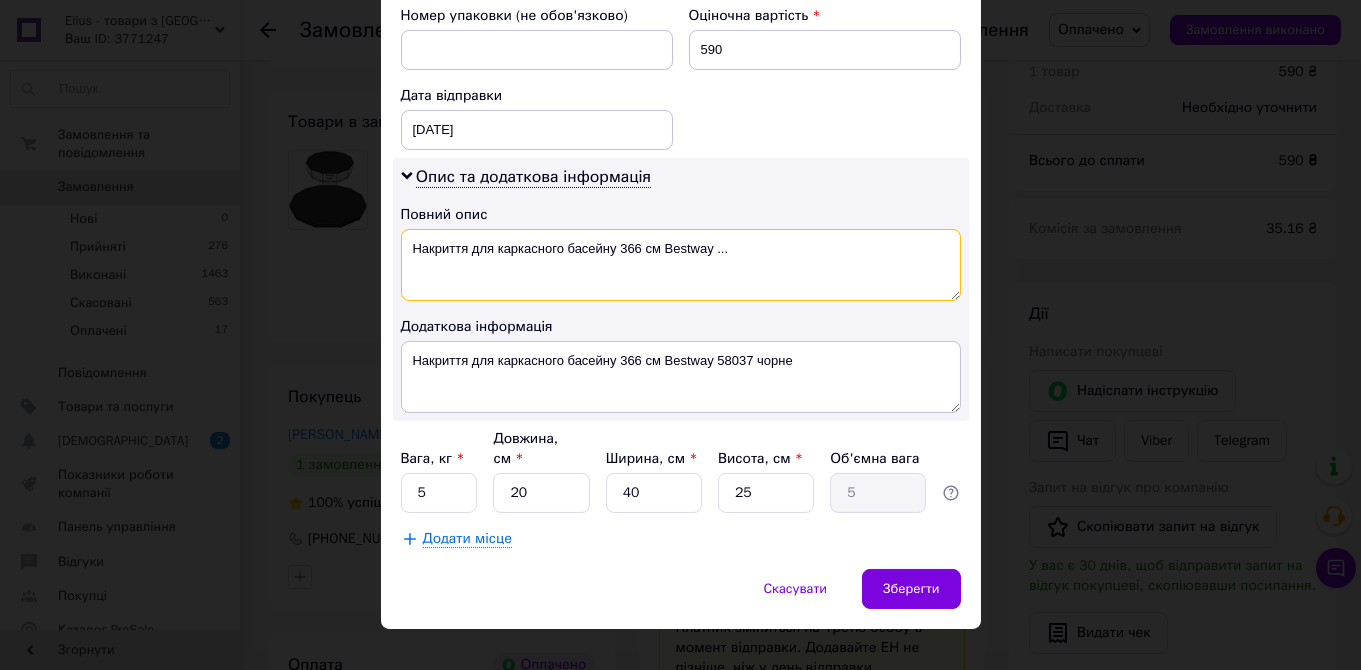 drag, startPoint x: 741, startPoint y: 241, endPoint x: 620, endPoint y: 246, distance: 121.103264 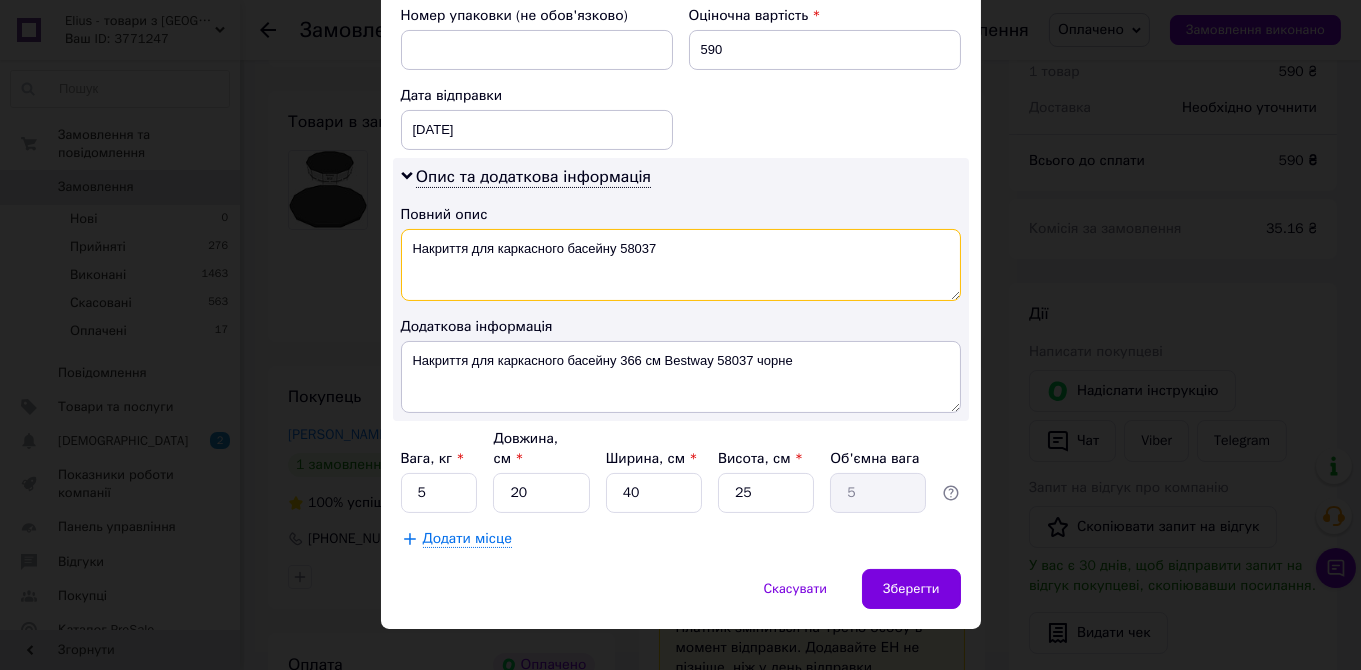 drag, startPoint x: 686, startPoint y: 252, endPoint x: 526, endPoint y: 269, distance: 160.90059 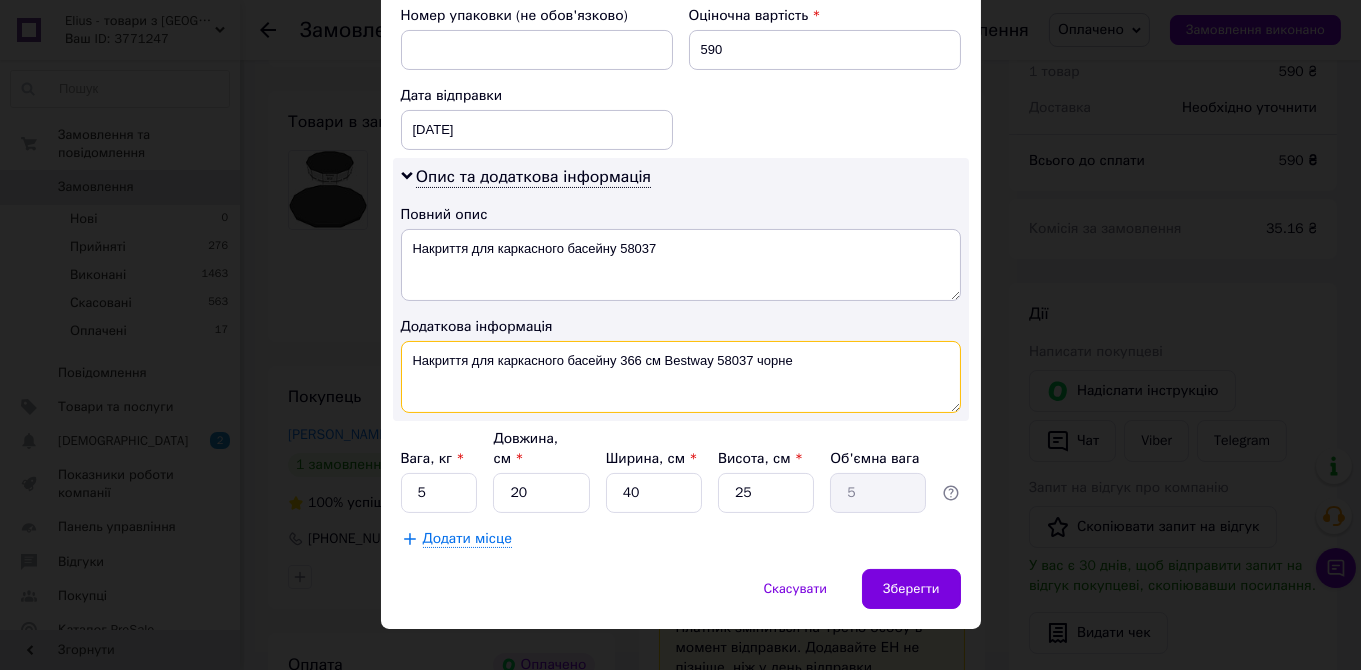 drag, startPoint x: 814, startPoint y: 351, endPoint x: 422, endPoint y: 352, distance: 392.00128 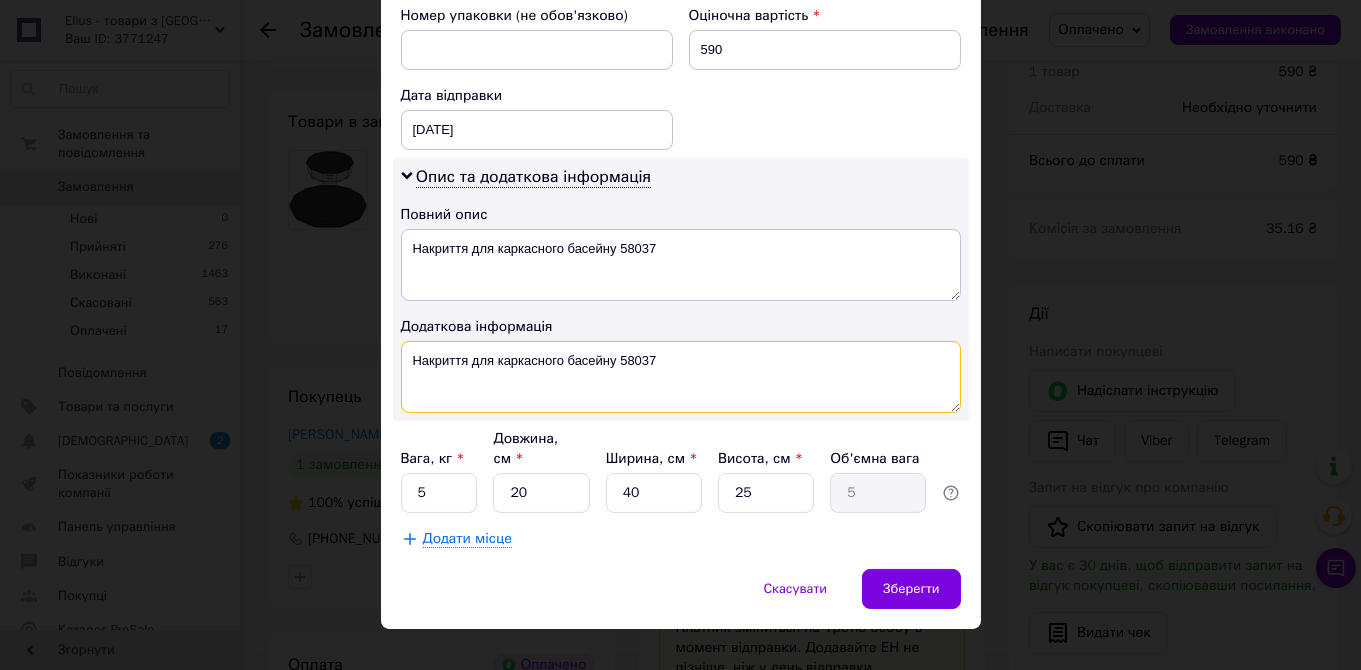type on "Накриття для каркасного басейну 58037" 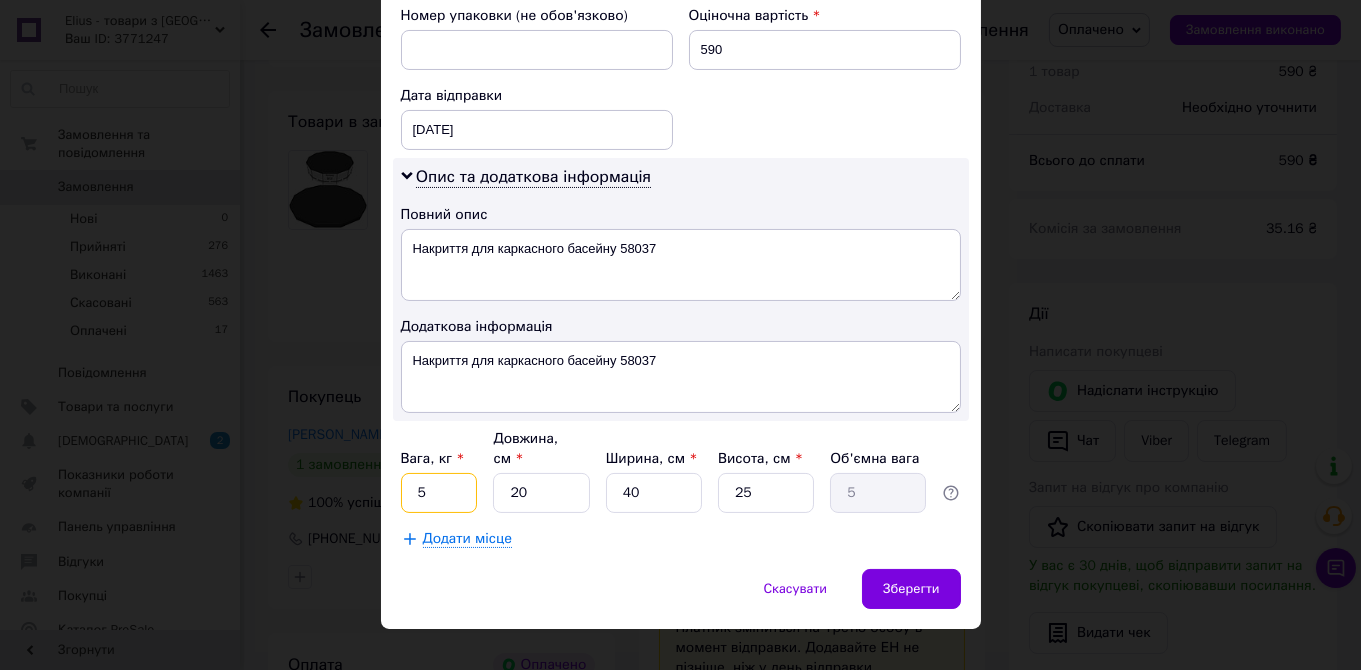 drag, startPoint x: 430, startPoint y: 475, endPoint x: 416, endPoint y: 472, distance: 14.3178215 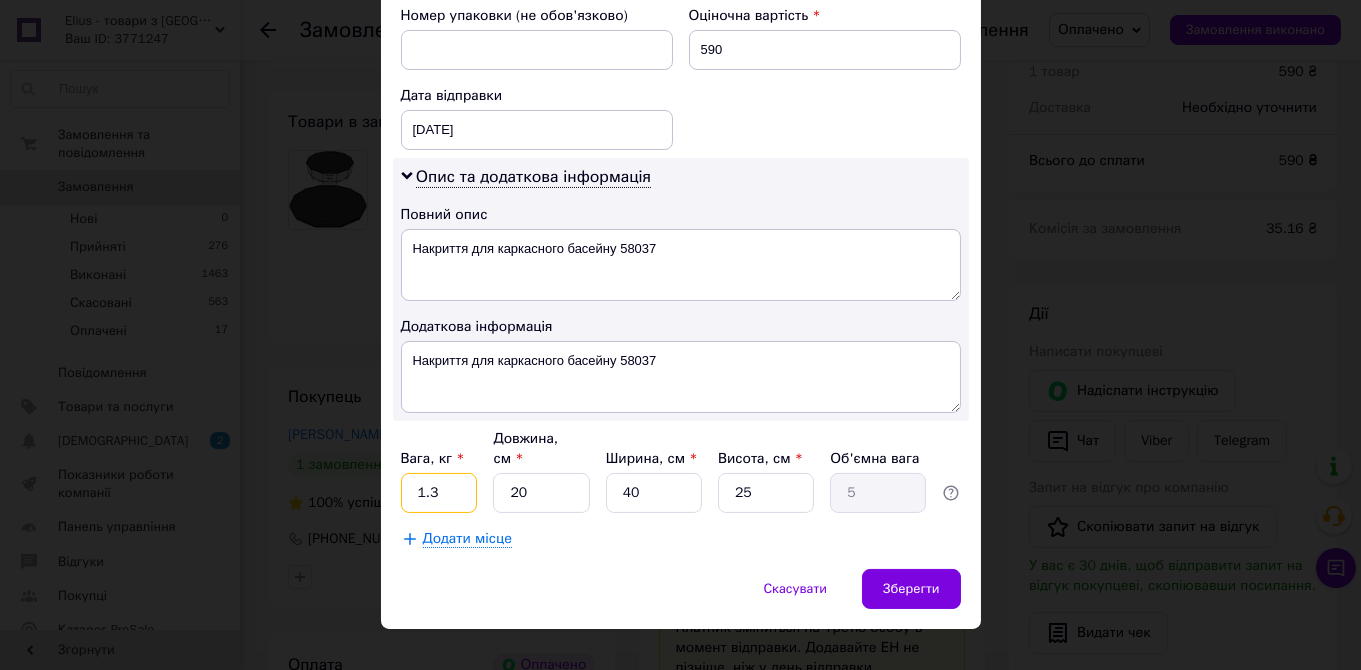 type on "1.3" 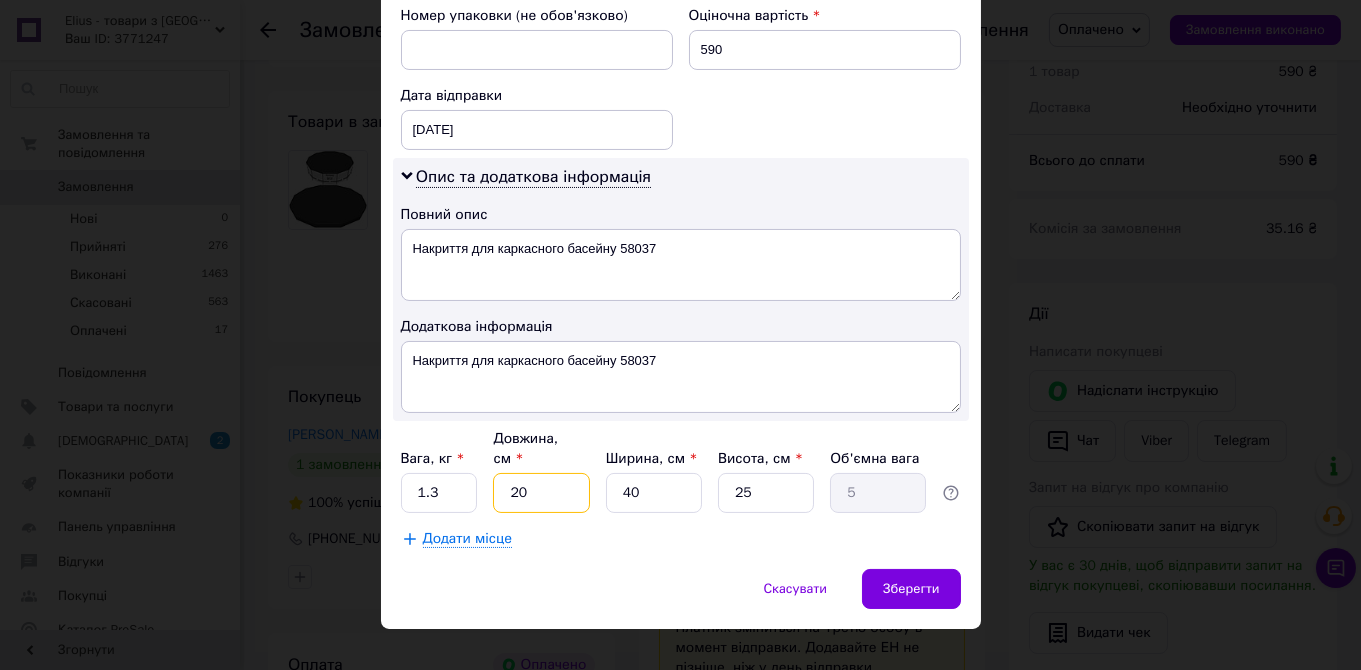 type on "2" 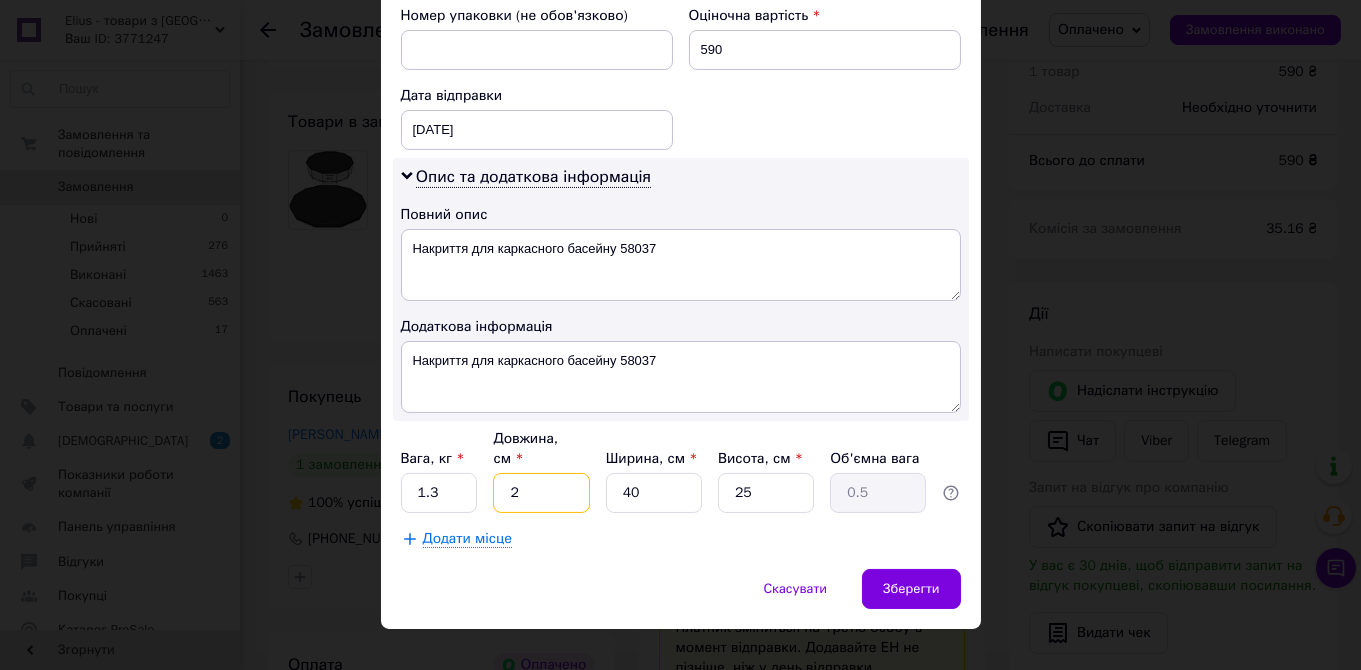 type on "25" 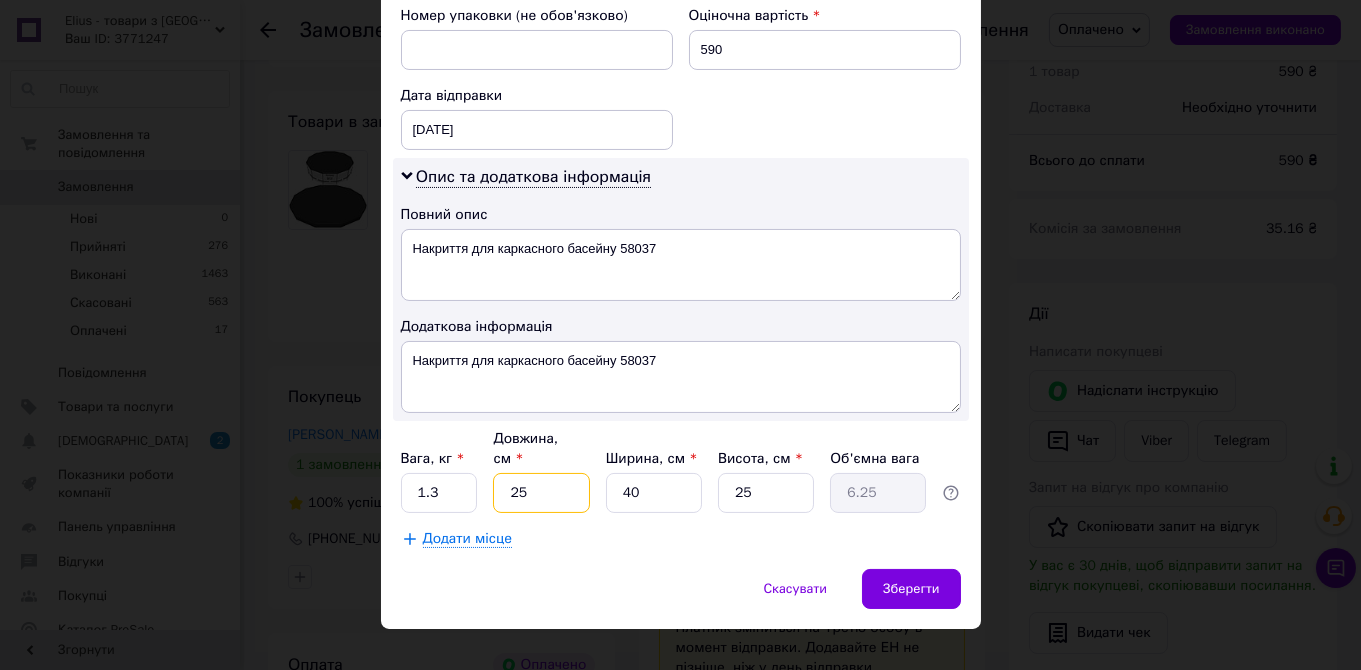 type on "25" 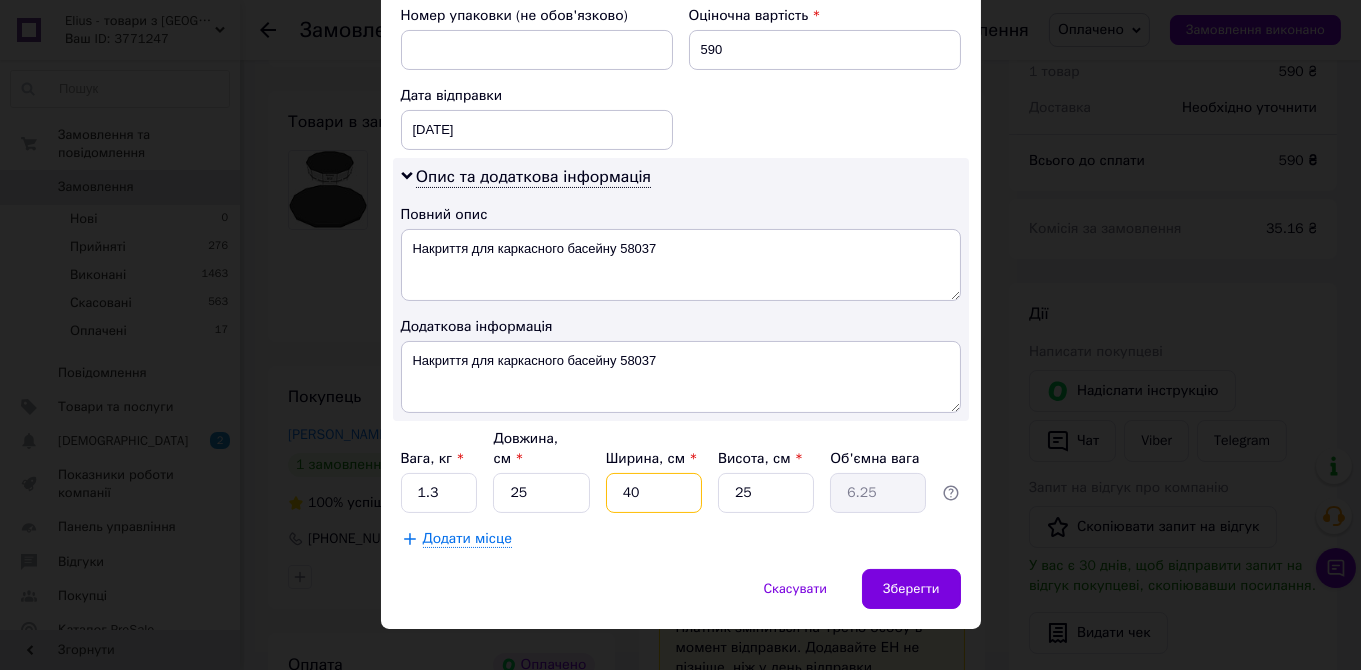 type on "2" 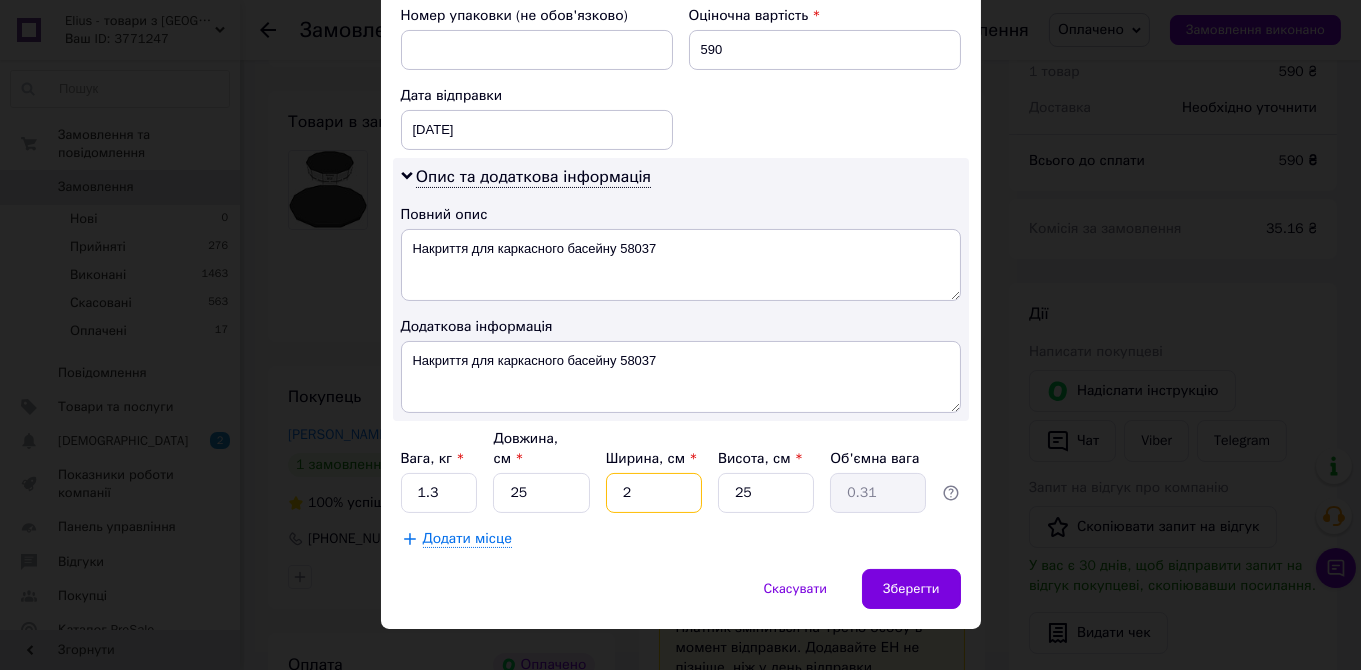 type on "25" 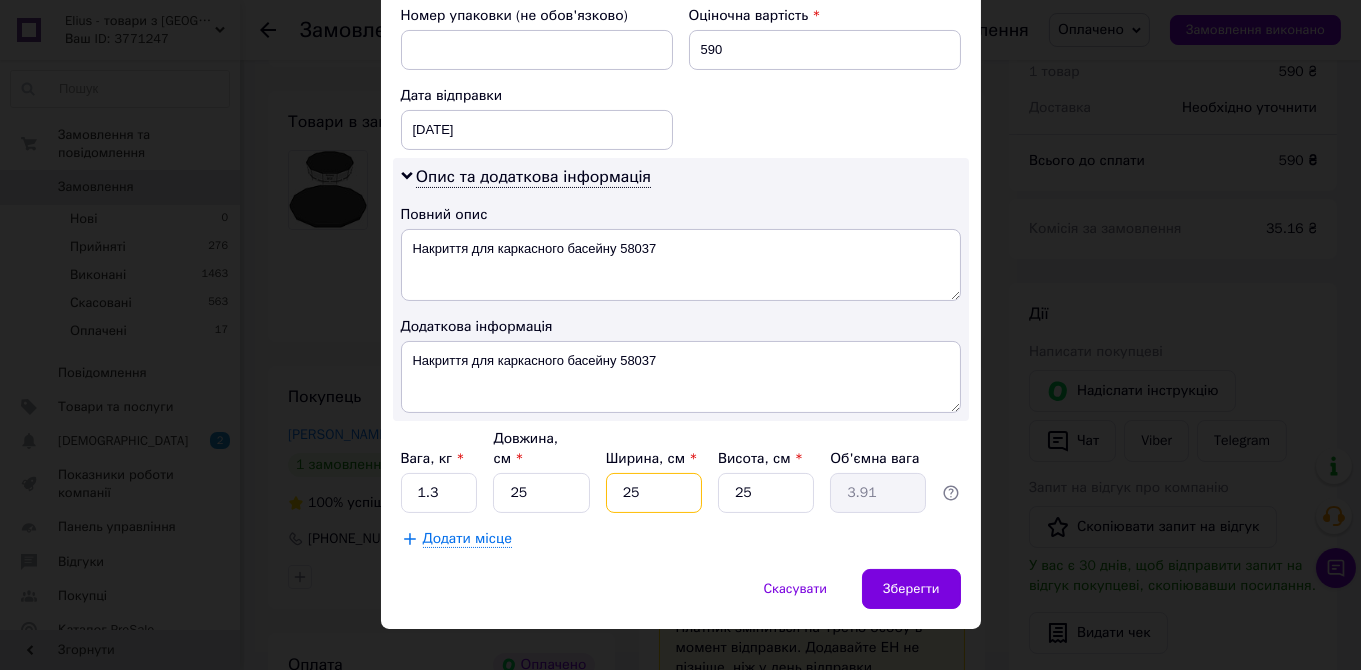 type on "25" 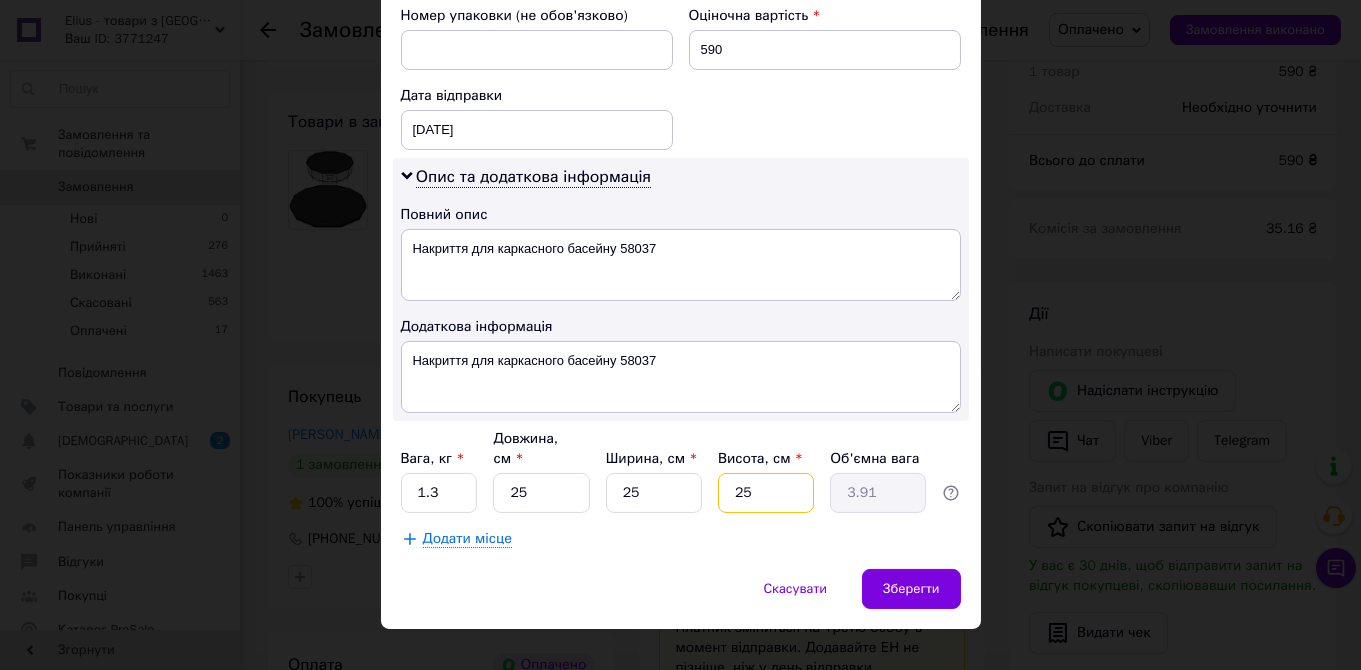 type on "8" 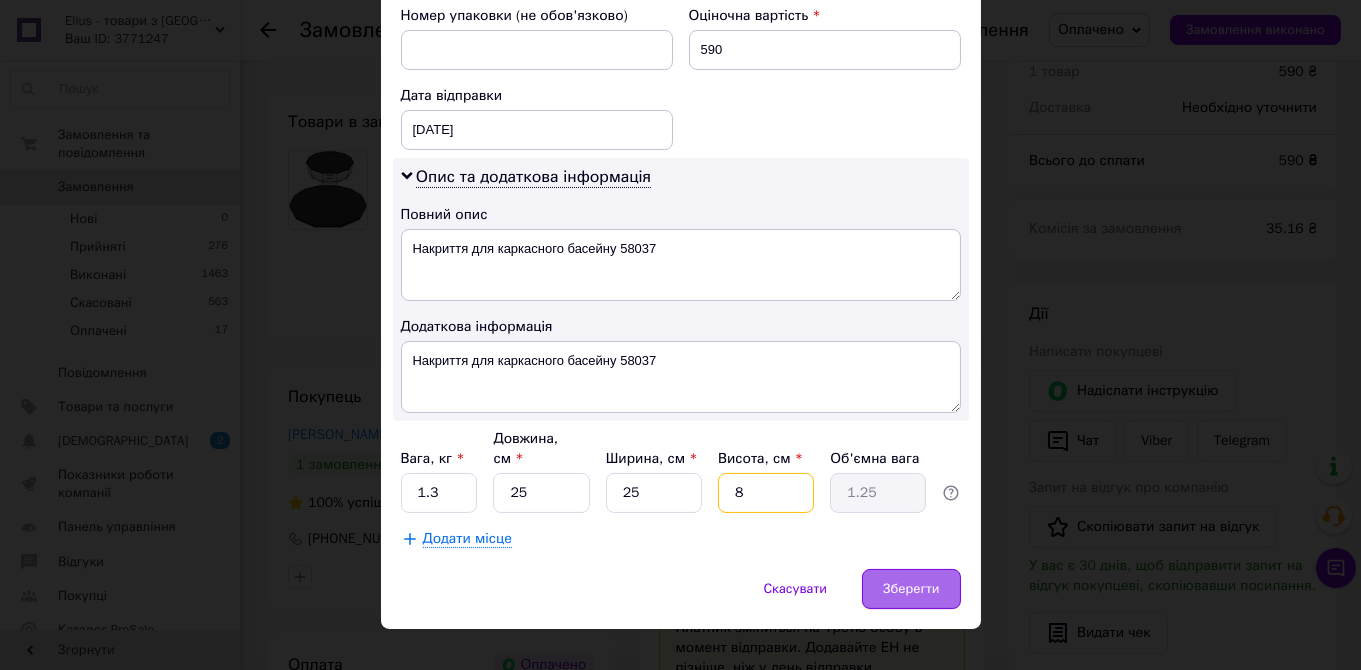 type on "8" 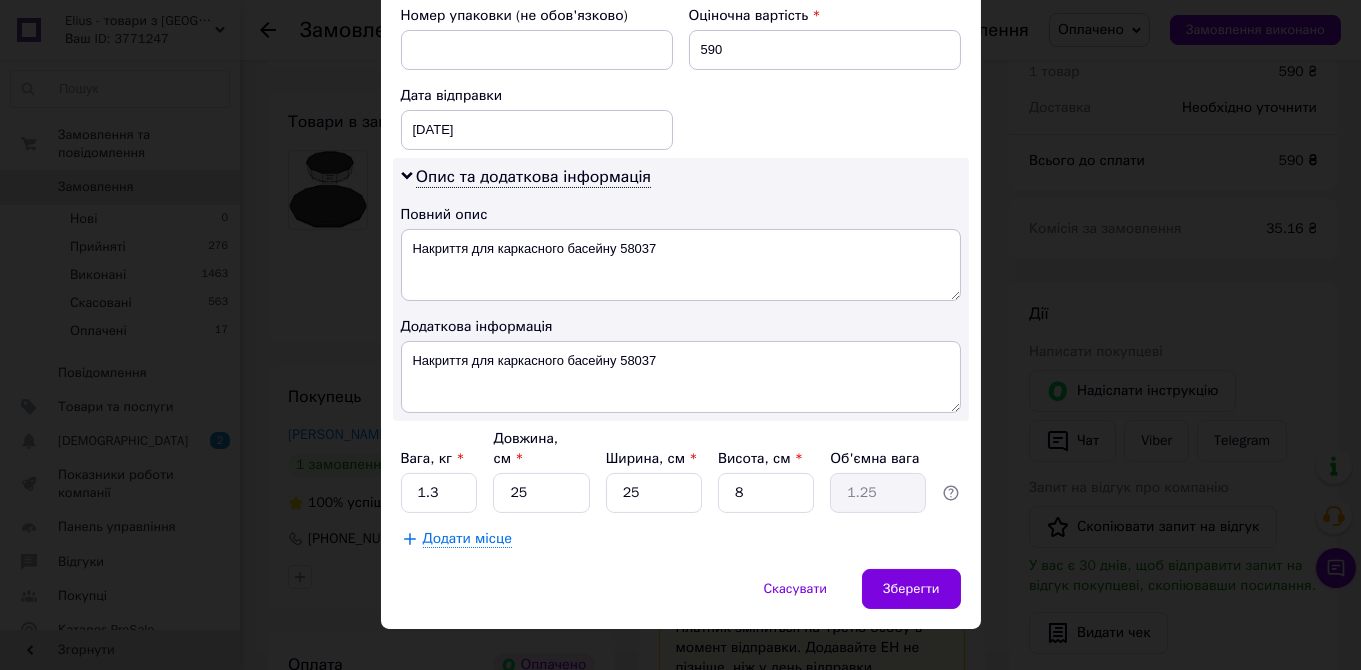 drag, startPoint x: 899, startPoint y: 562, endPoint x: 840, endPoint y: 494, distance: 90.02777 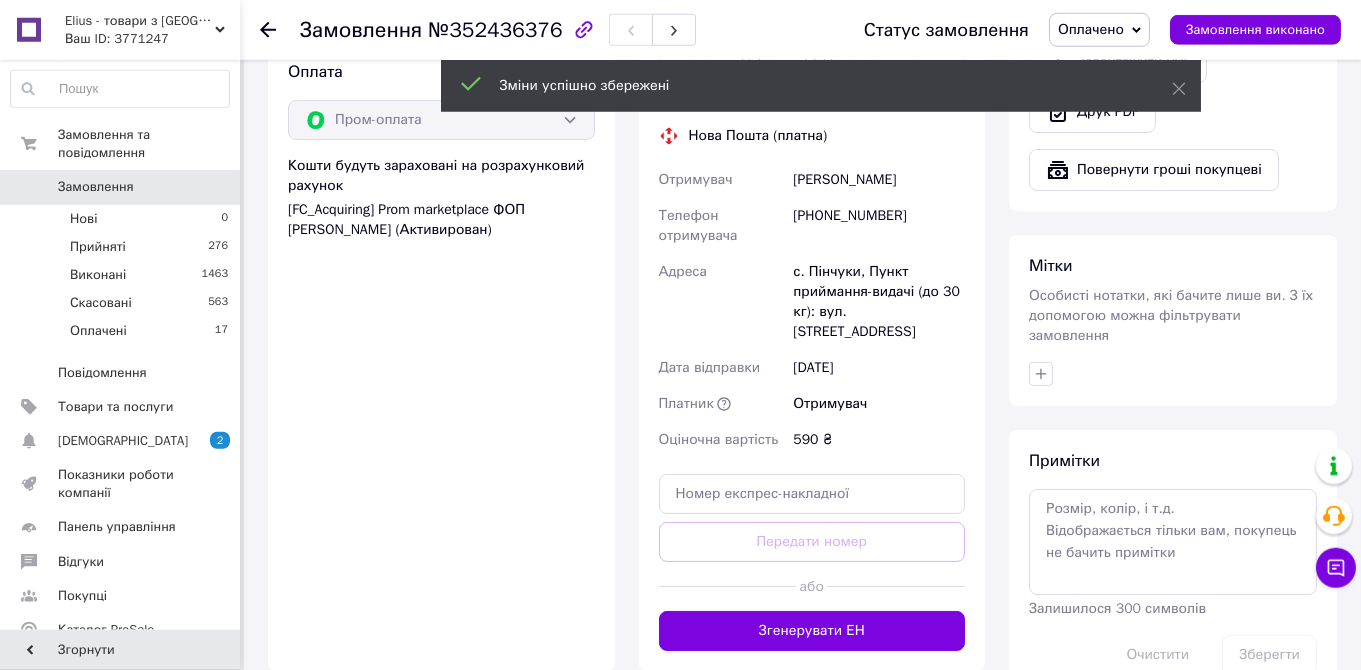 scroll, scrollTop: 739, scrollLeft: 0, axis: vertical 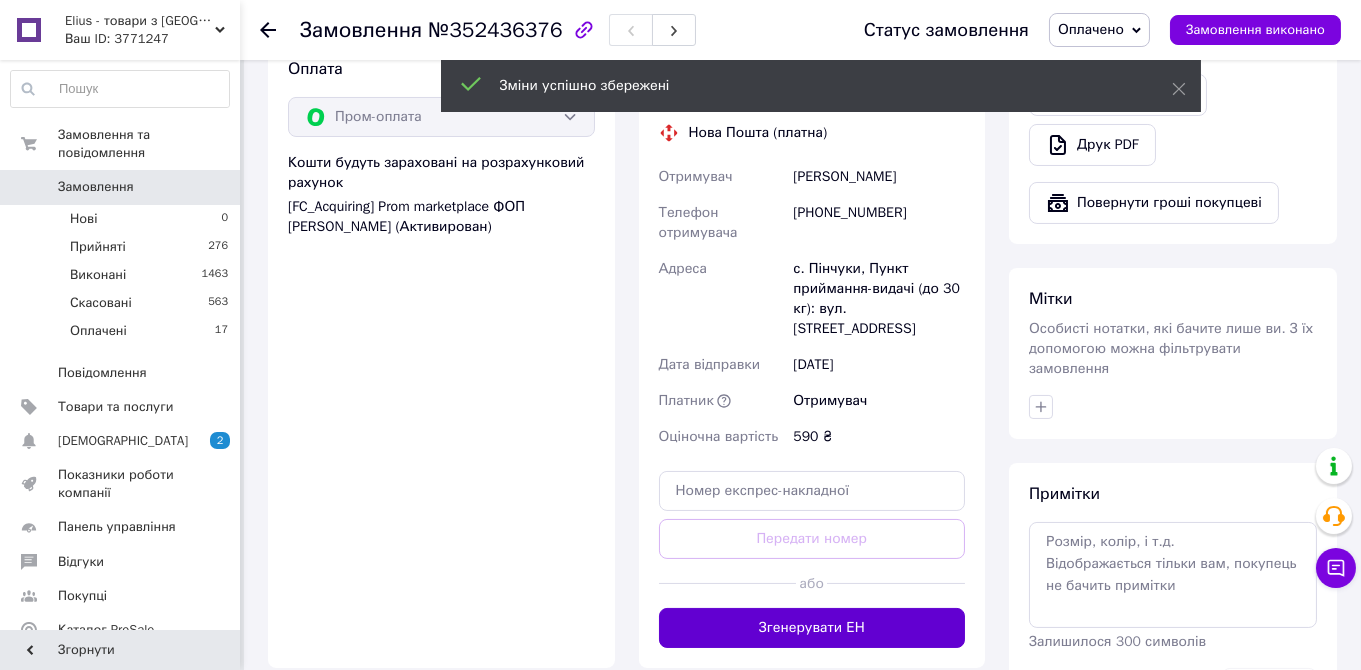 click on "Згенерувати ЕН" at bounding box center (812, 628) 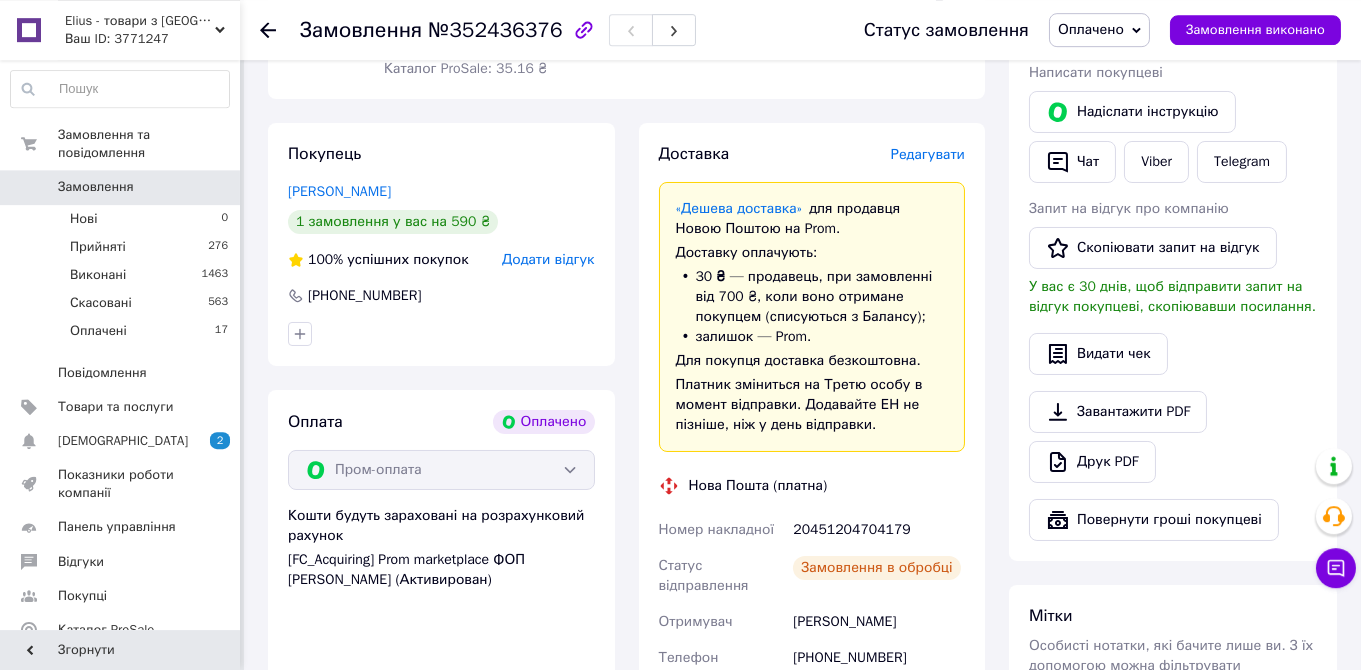 scroll, scrollTop: 422, scrollLeft: 0, axis: vertical 